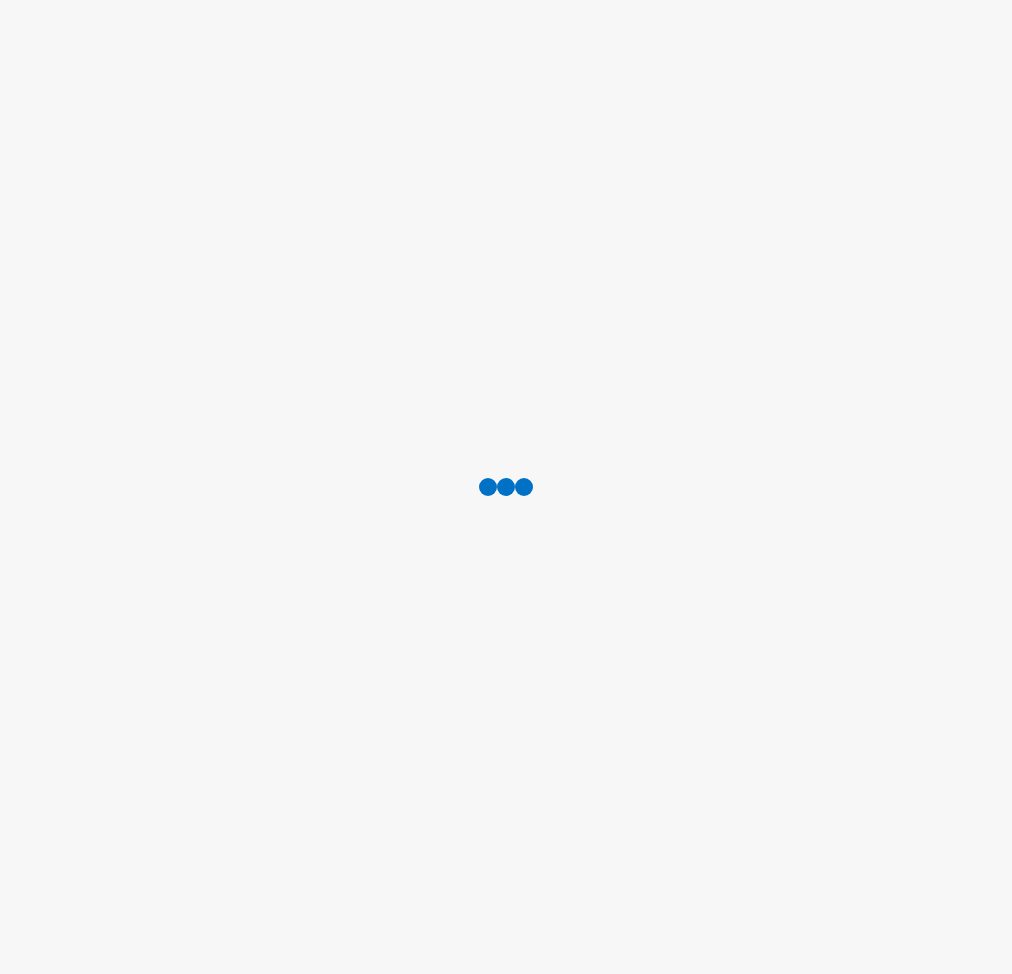 scroll, scrollTop: 0, scrollLeft: 0, axis: both 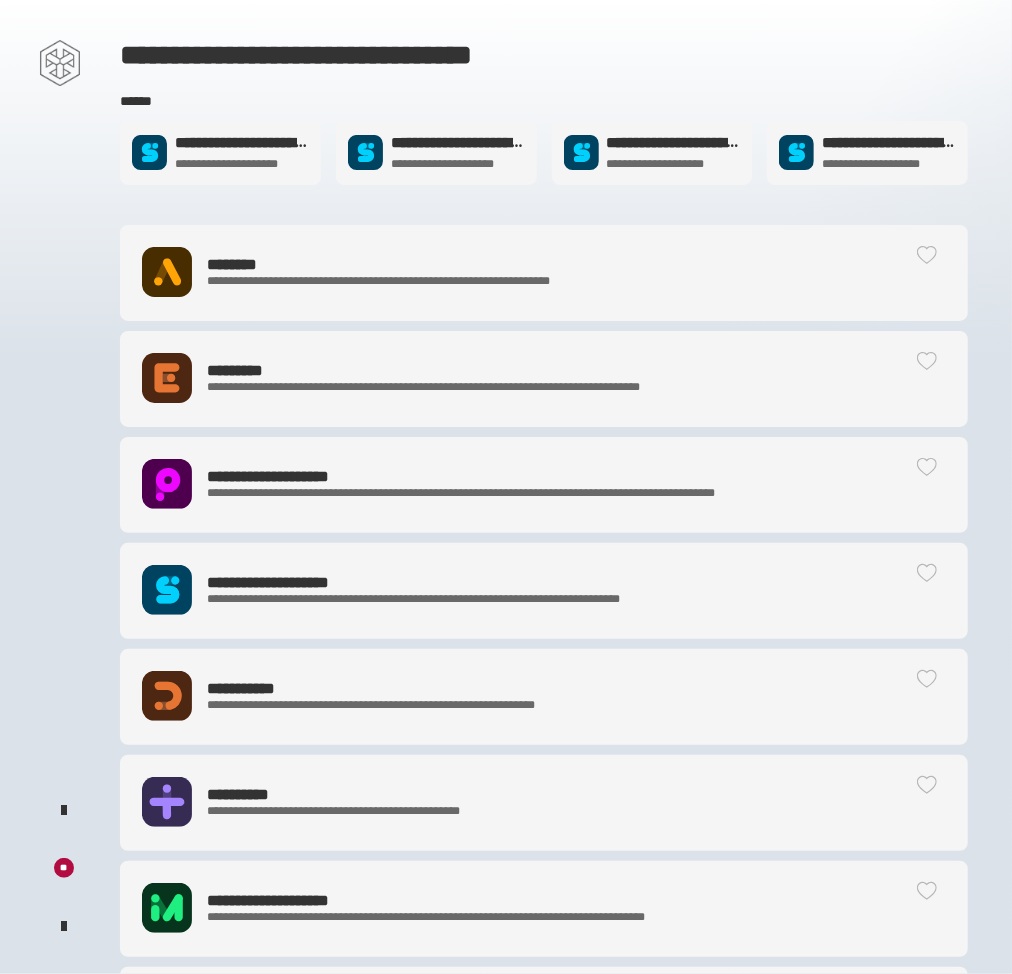 click 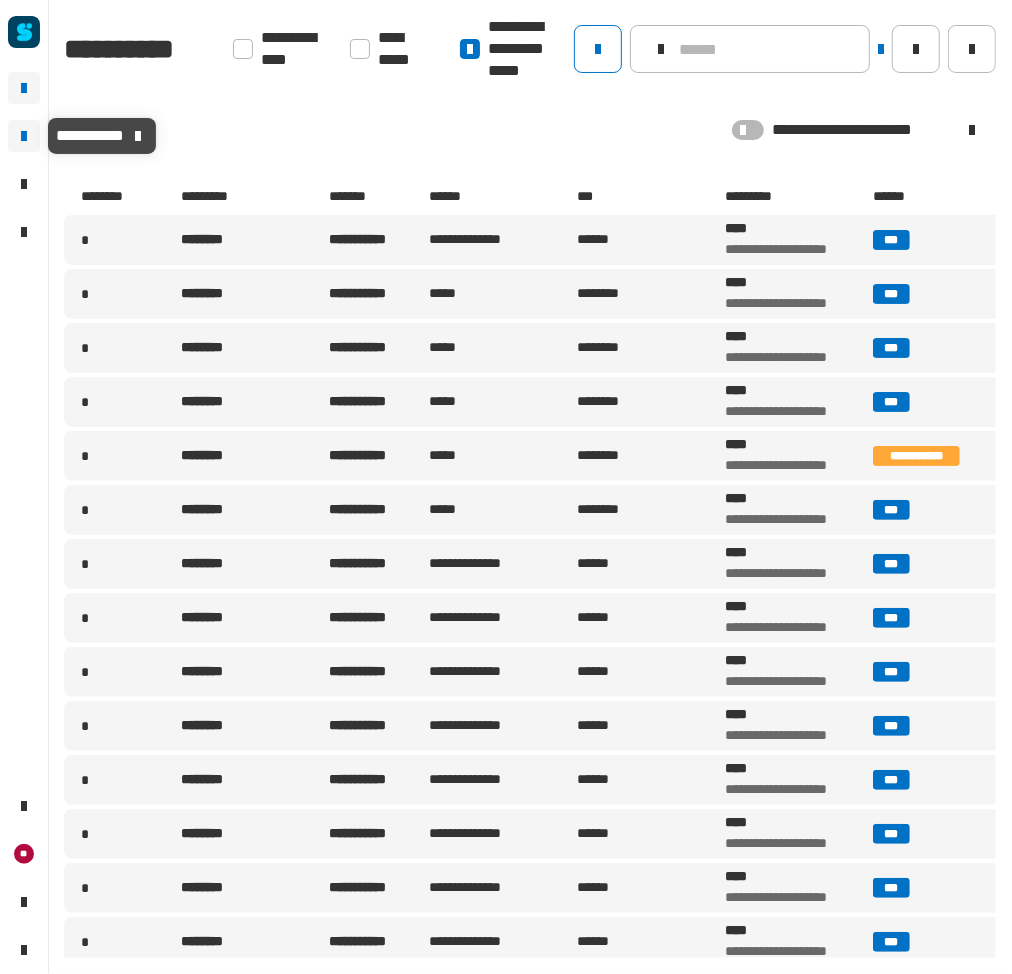click 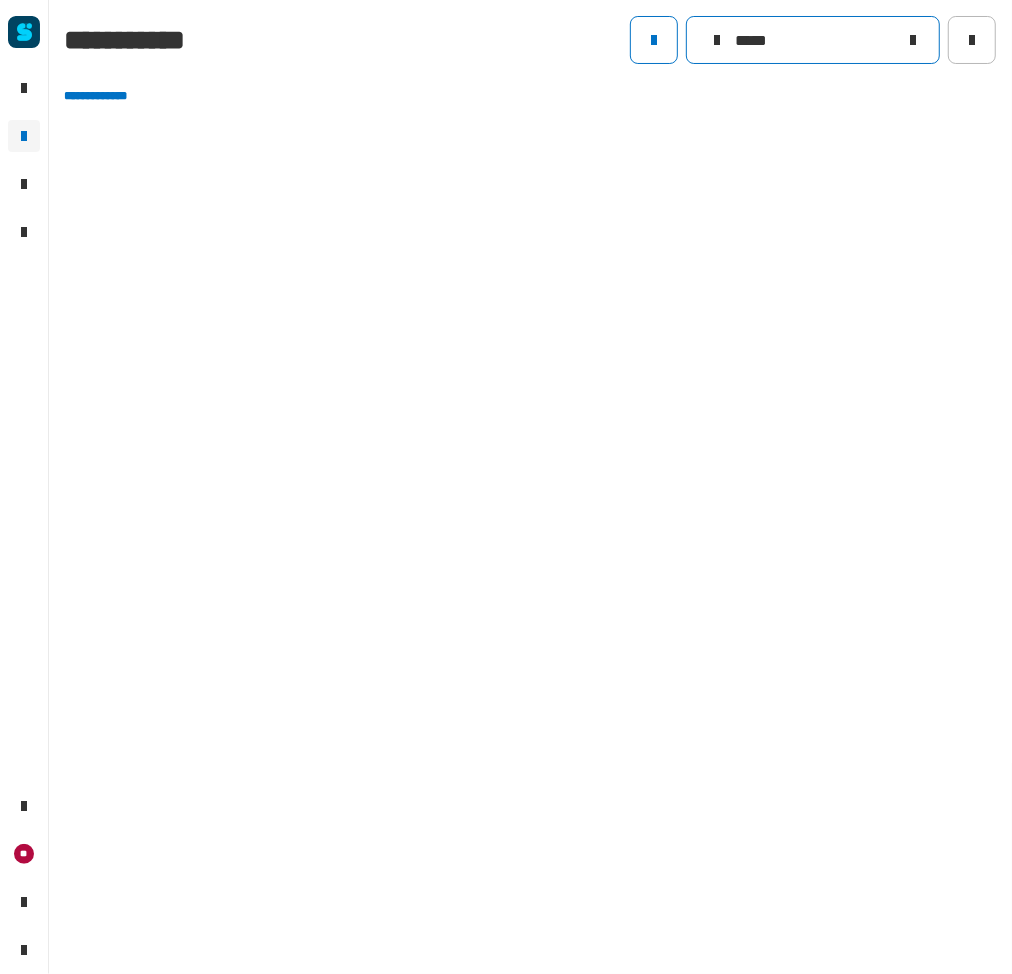 click on "*****" 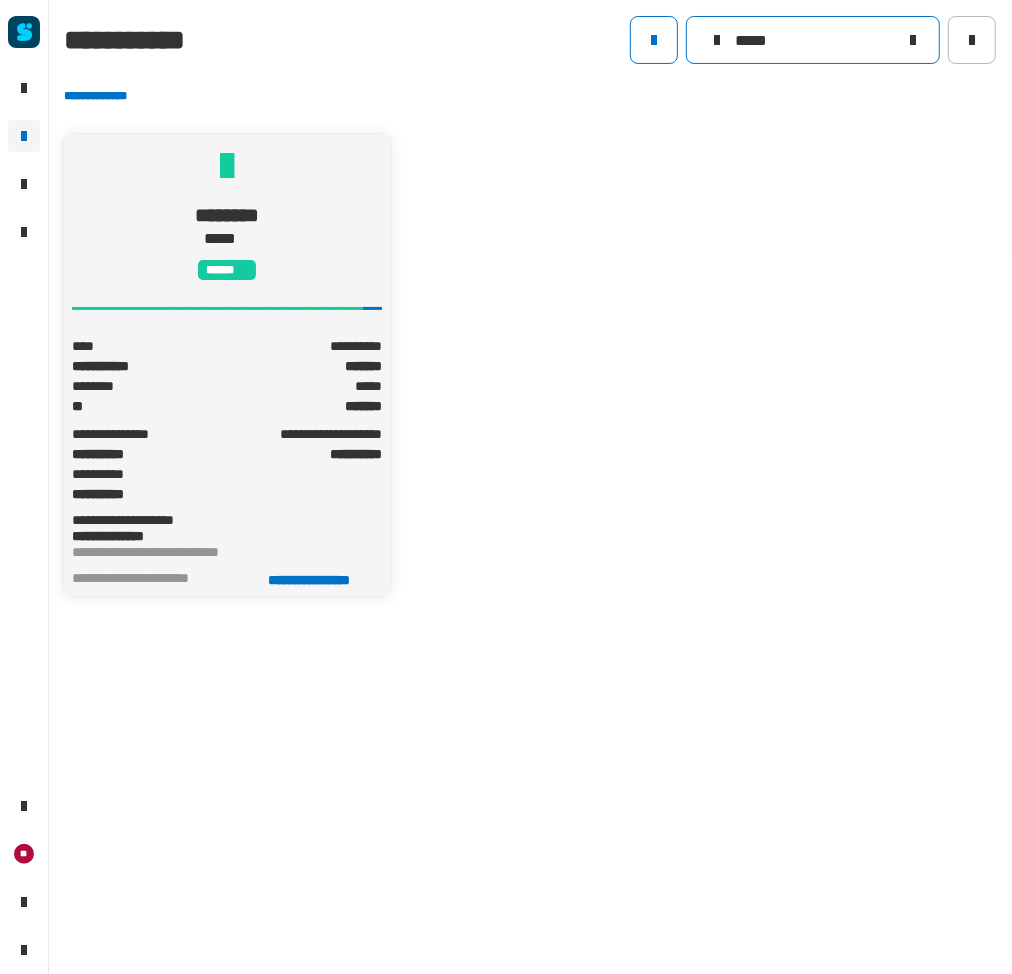 type on "*****" 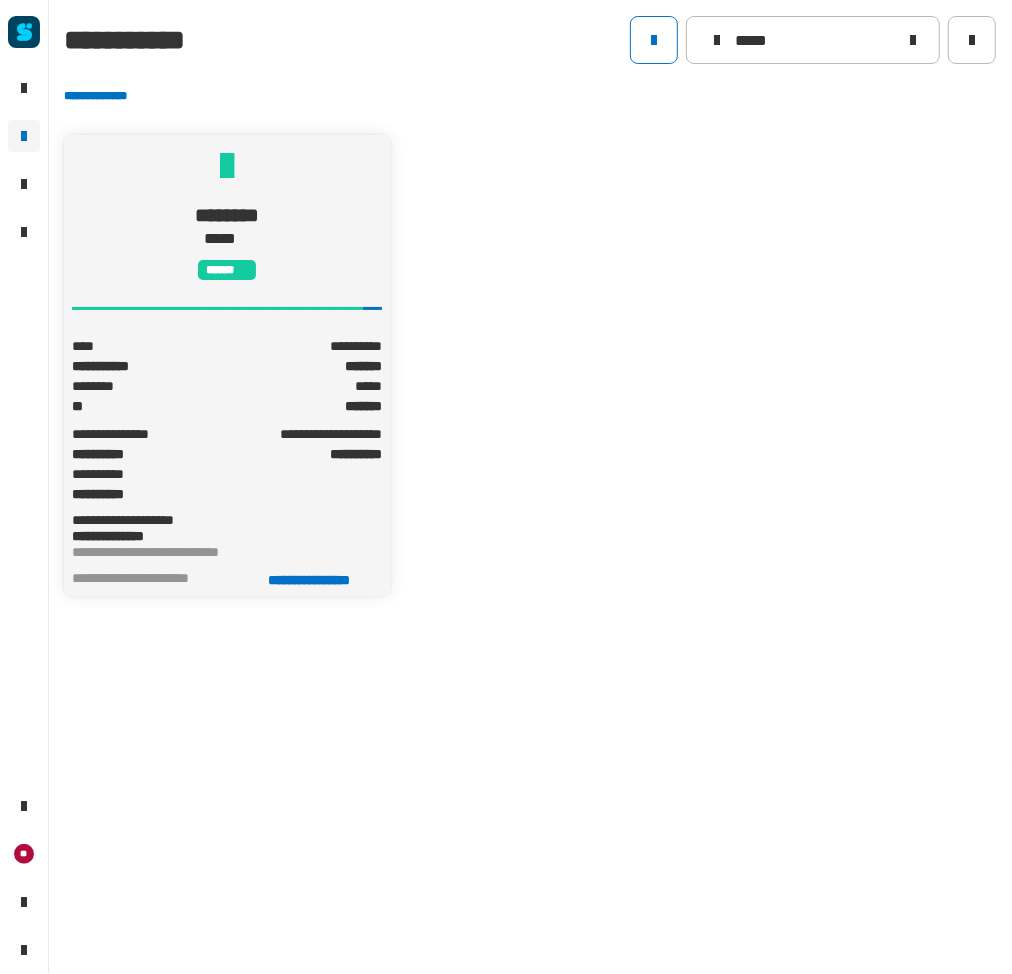 click on "*****" 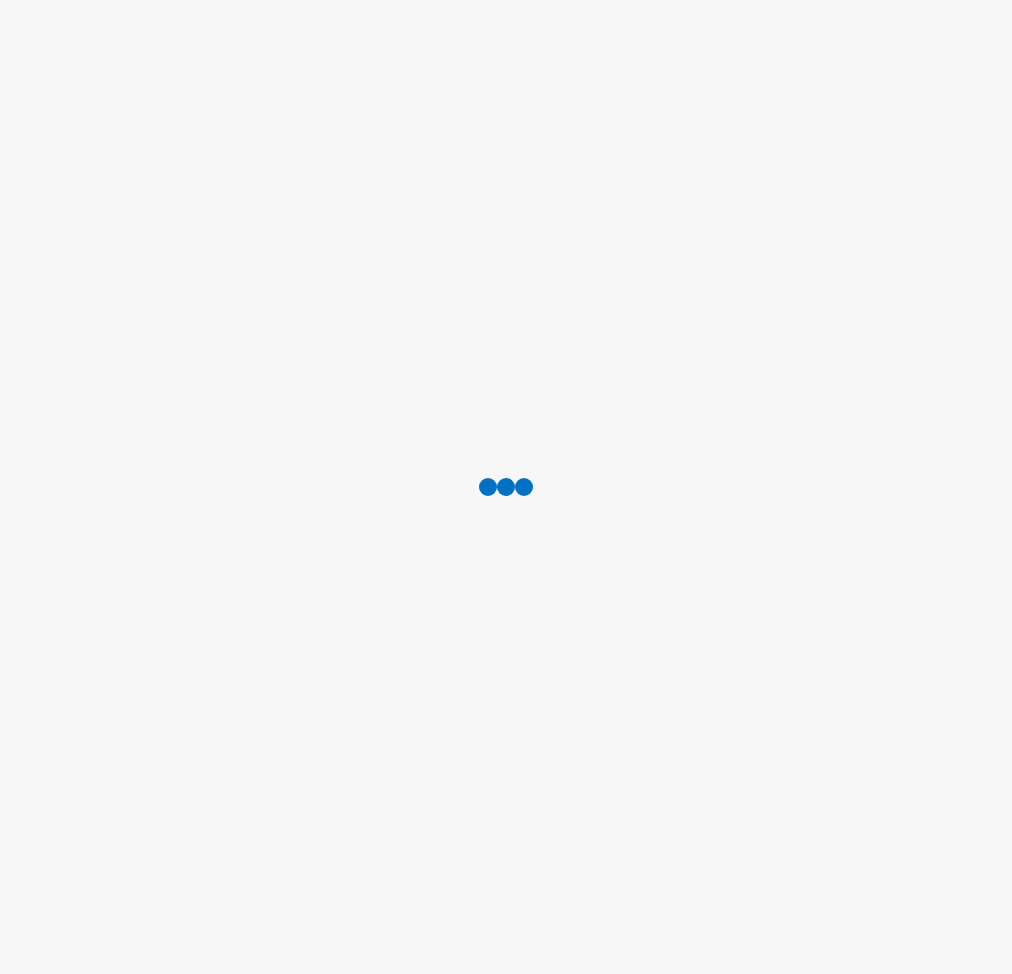 scroll, scrollTop: 0, scrollLeft: 0, axis: both 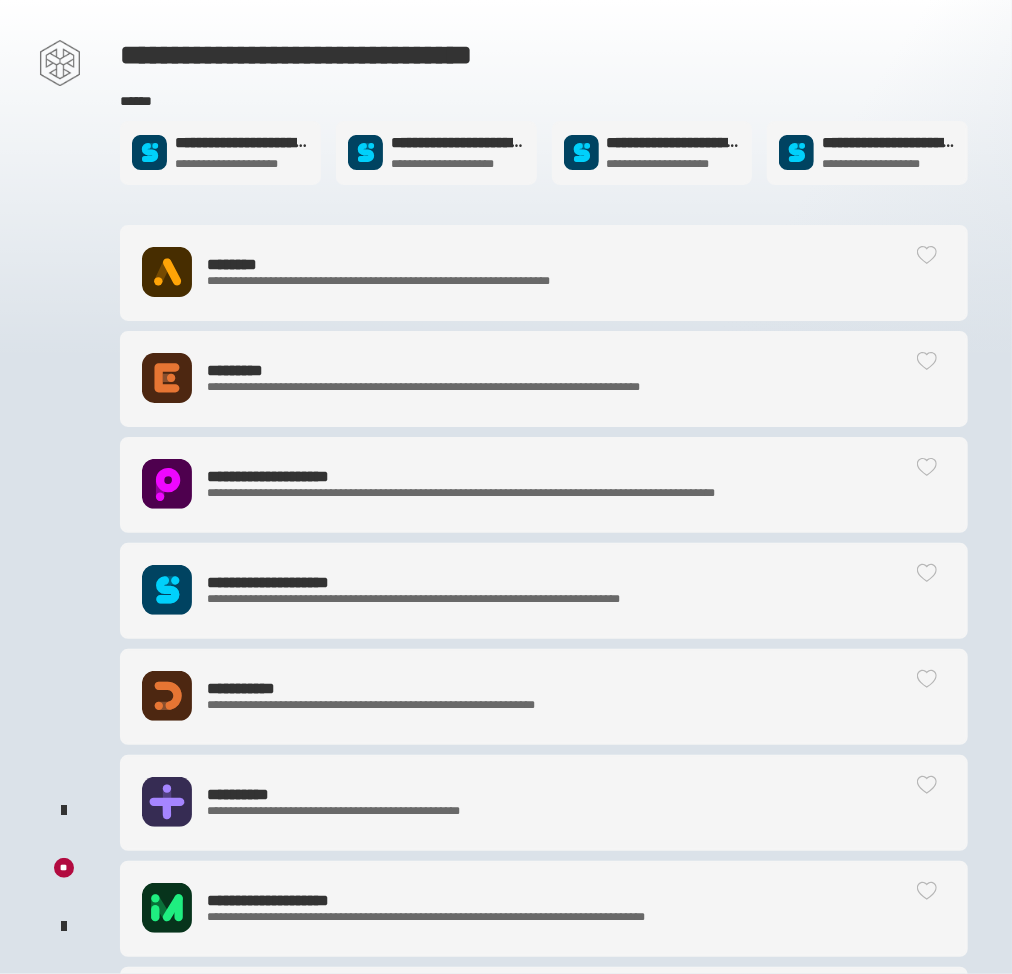 click on "**********" 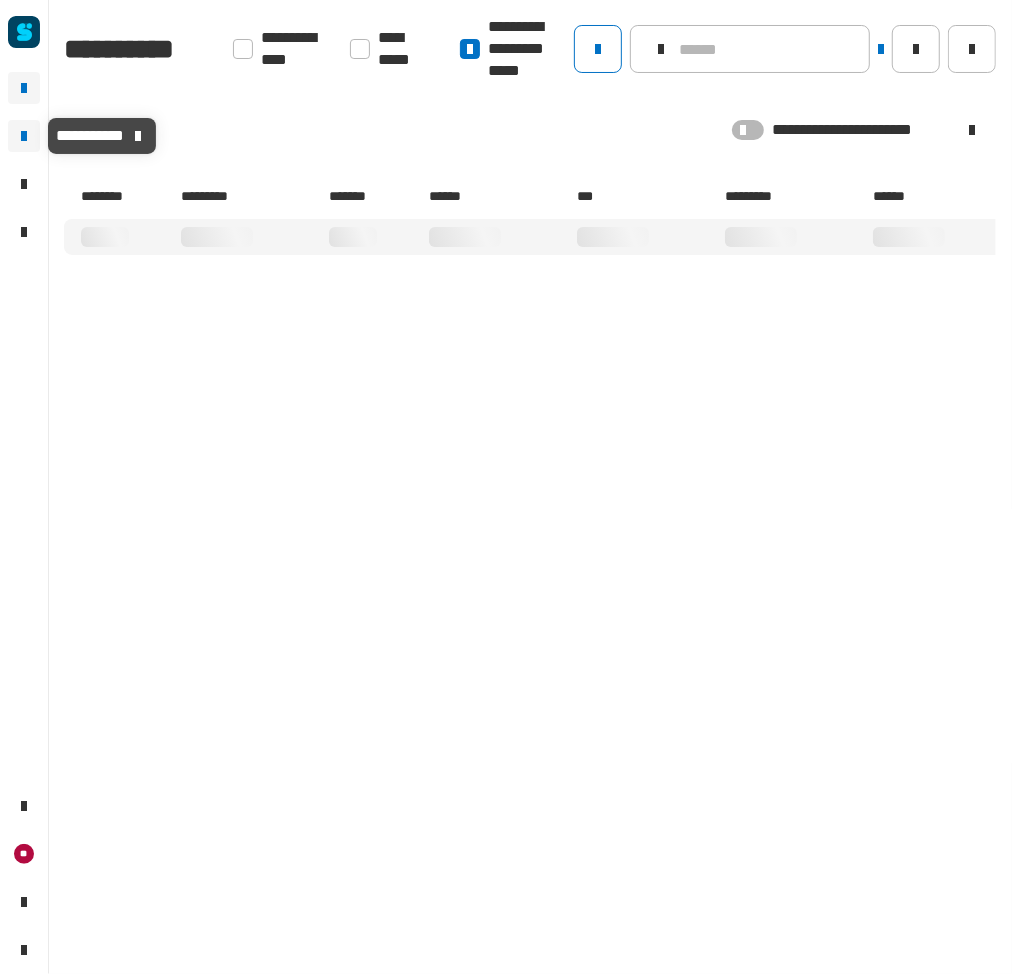 click 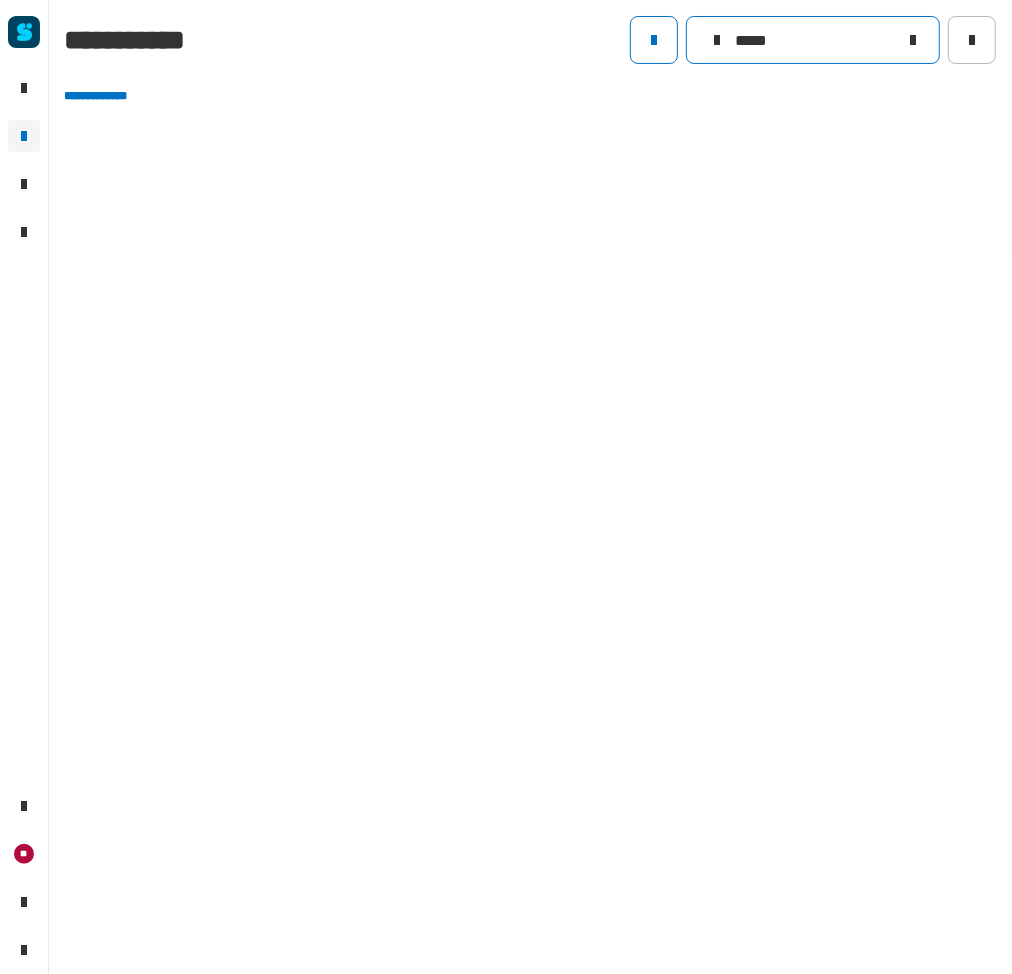 click on "*****" 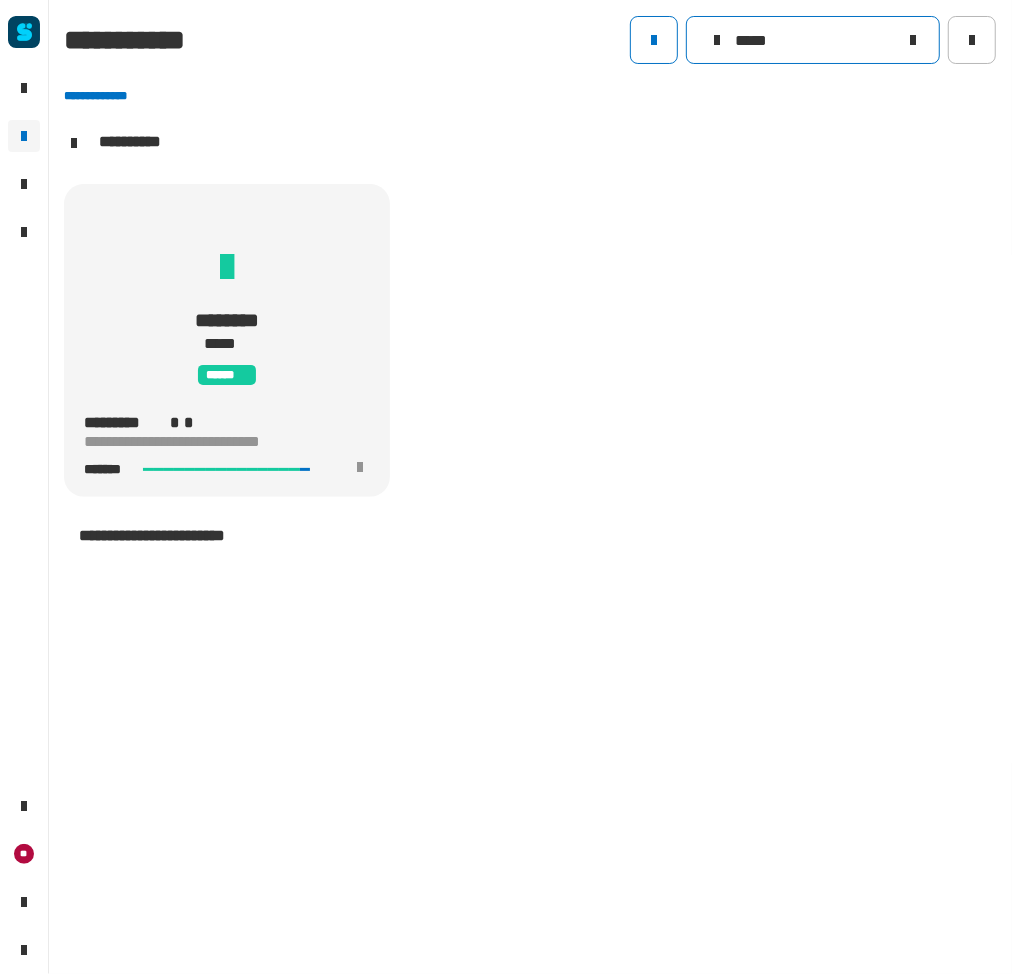 scroll, scrollTop: 0, scrollLeft: 0, axis: both 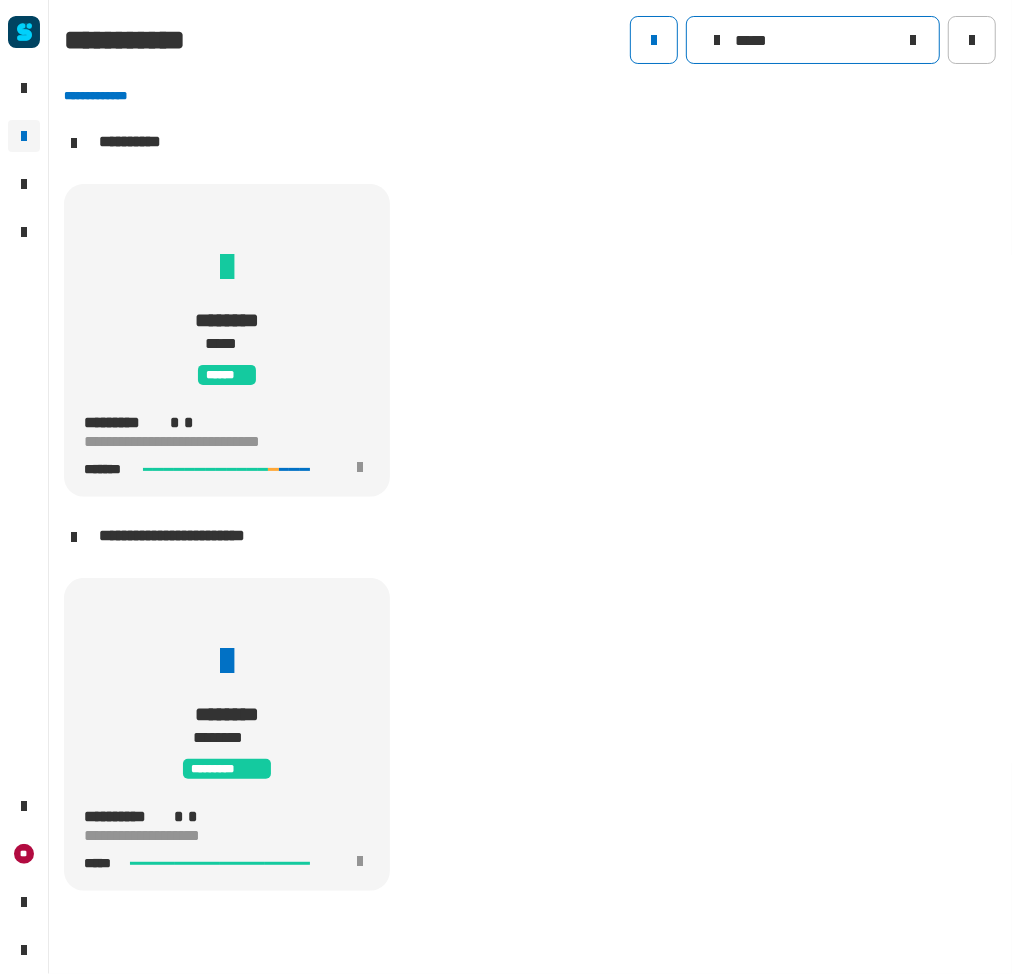 type on "*****" 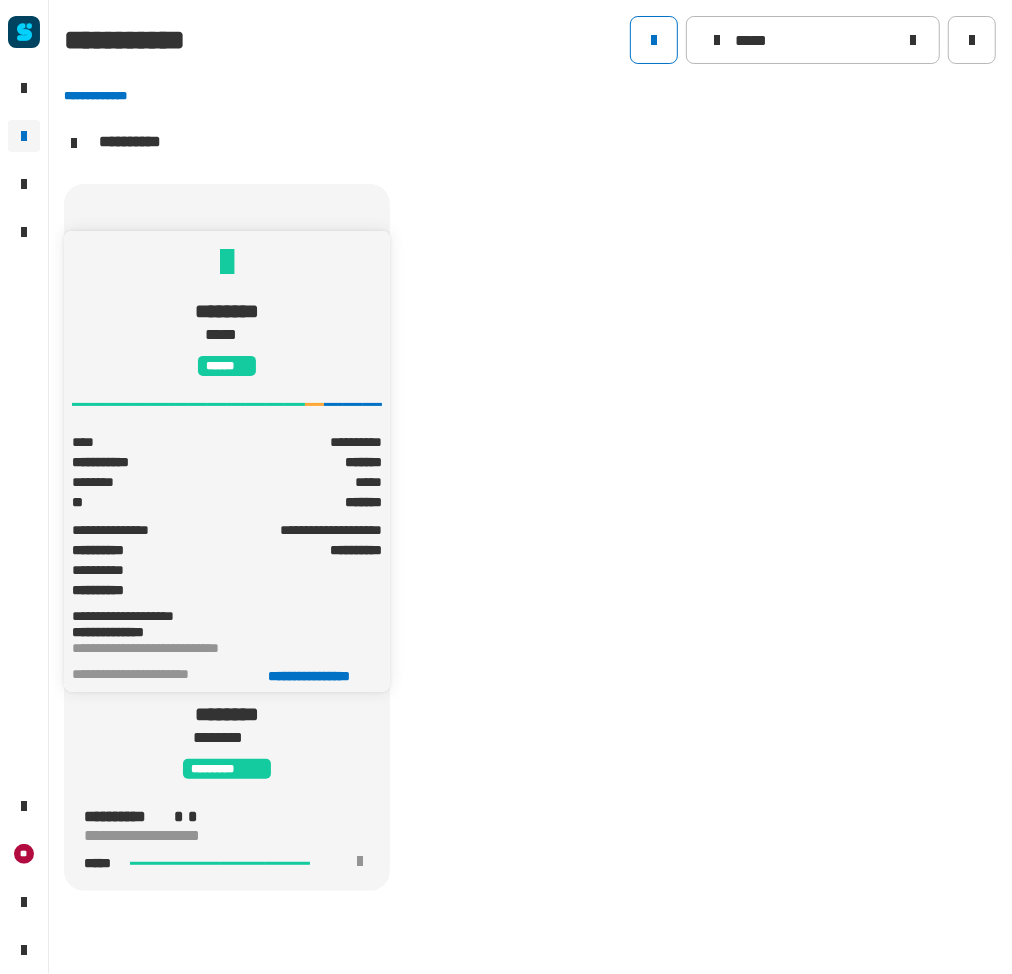 click on "******** ***** ******" 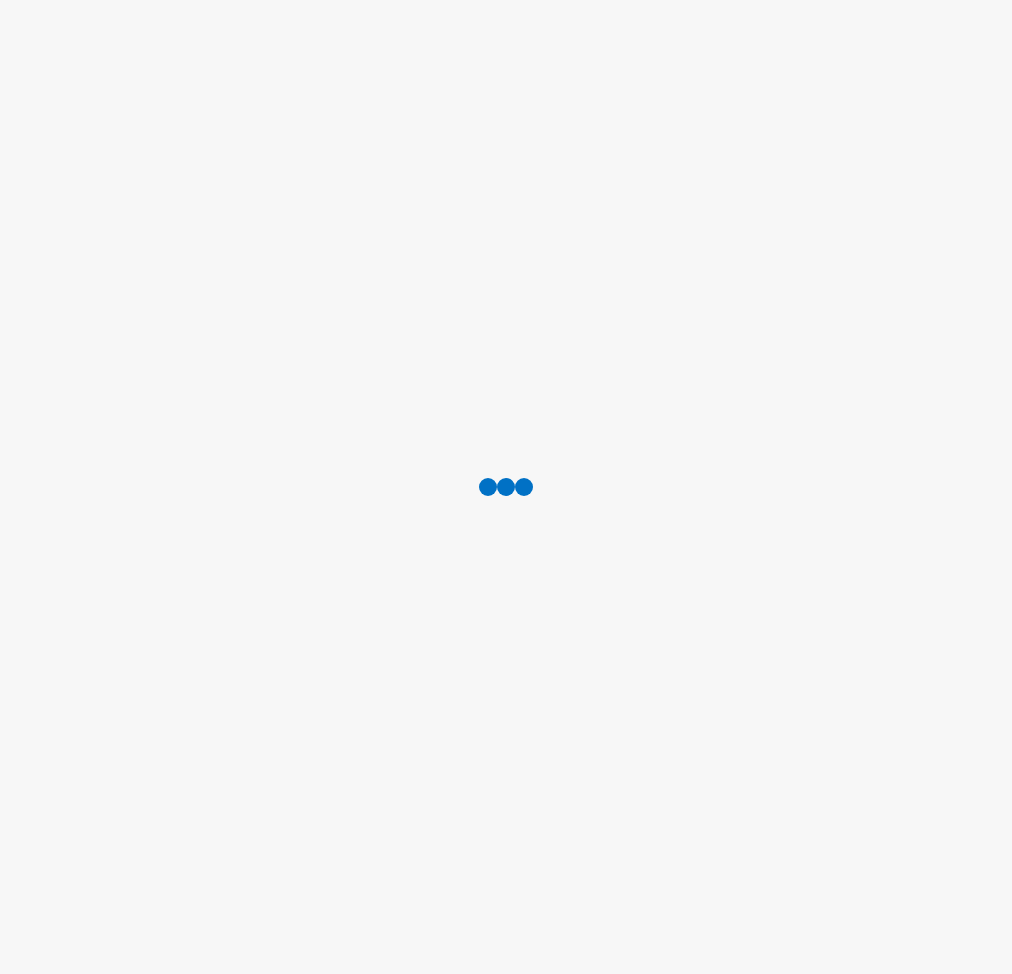 scroll, scrollTop: 0, scrollLeft: 0, axis: both 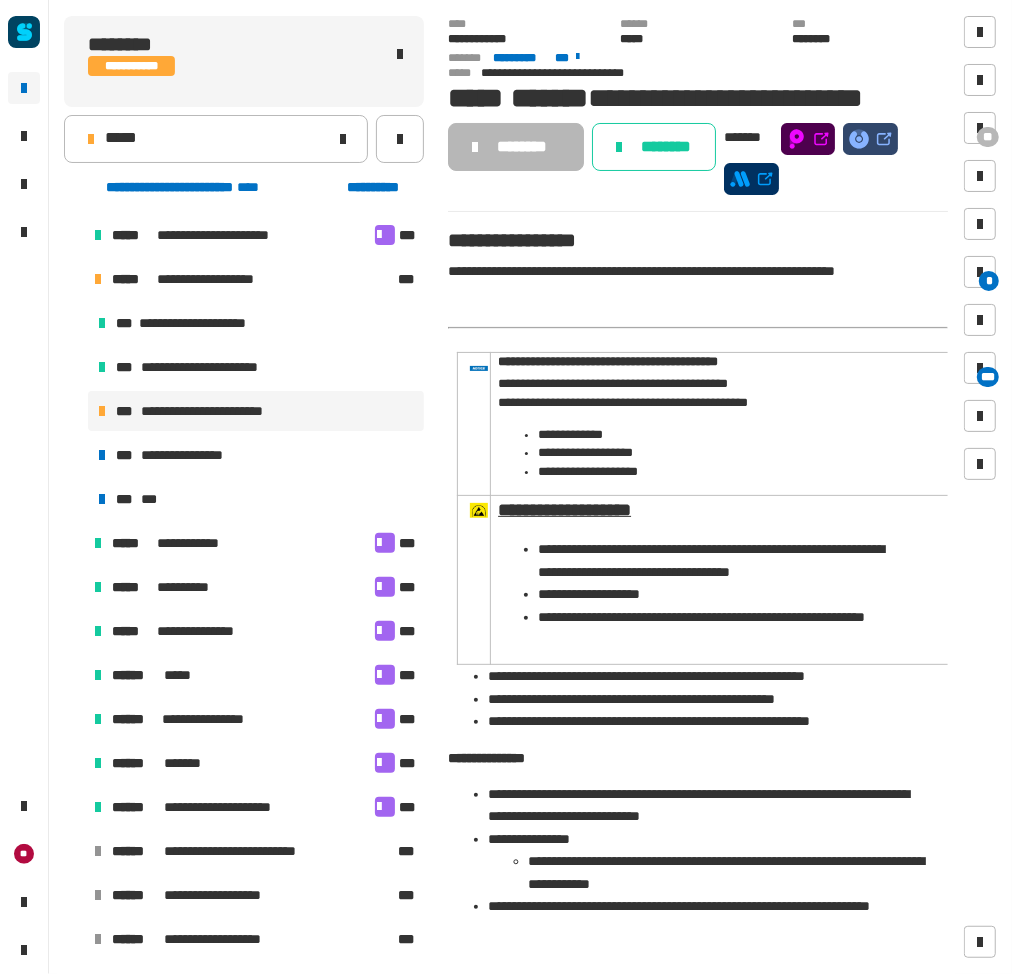 click at bounding box center [74, 851] 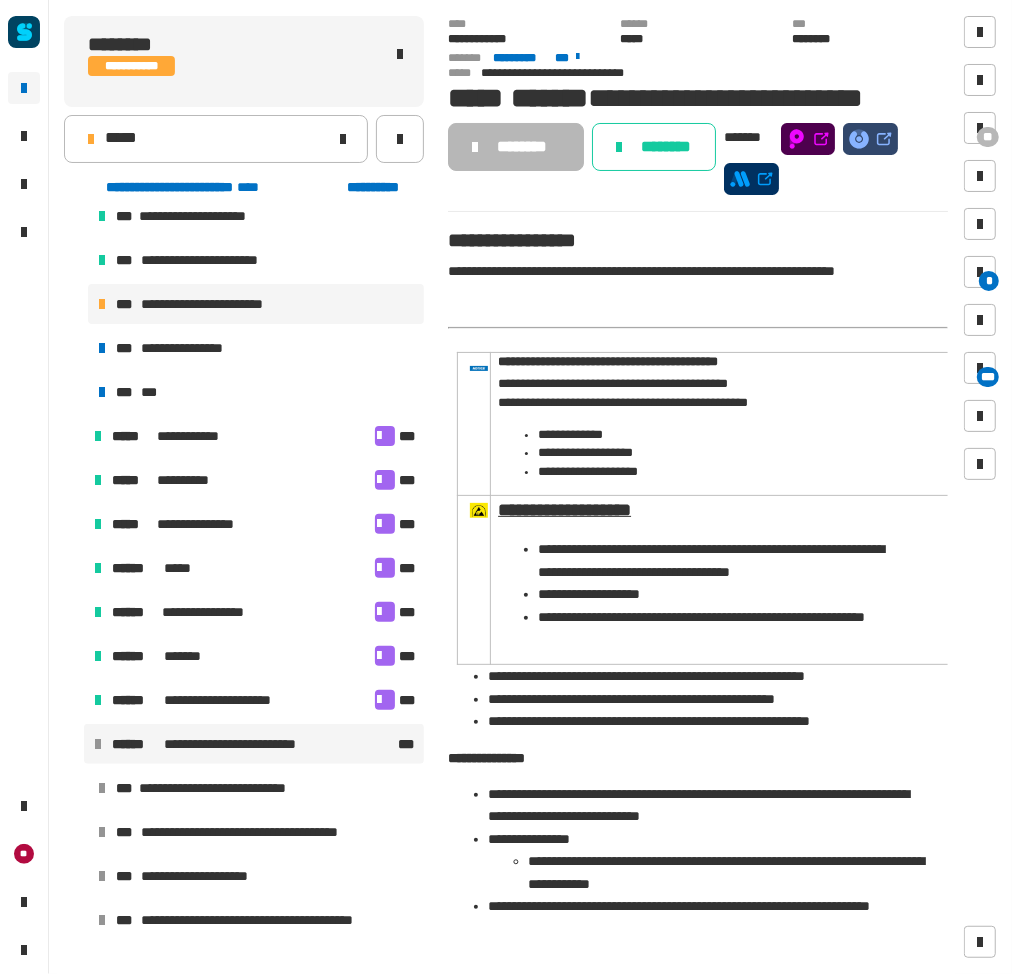 scroll, scrollTop: 263, scrollLeft: 0, axis: vertical 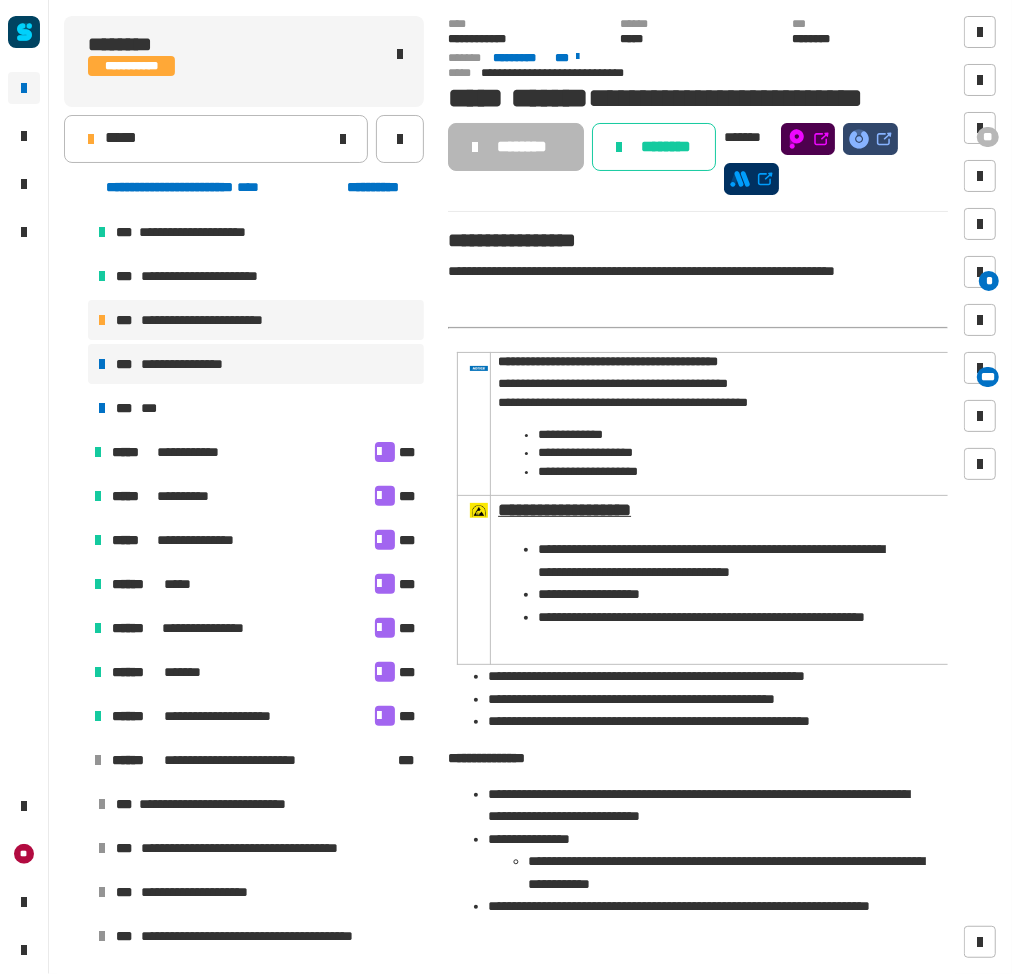 click on "**********" at bounding box center (256, 364) 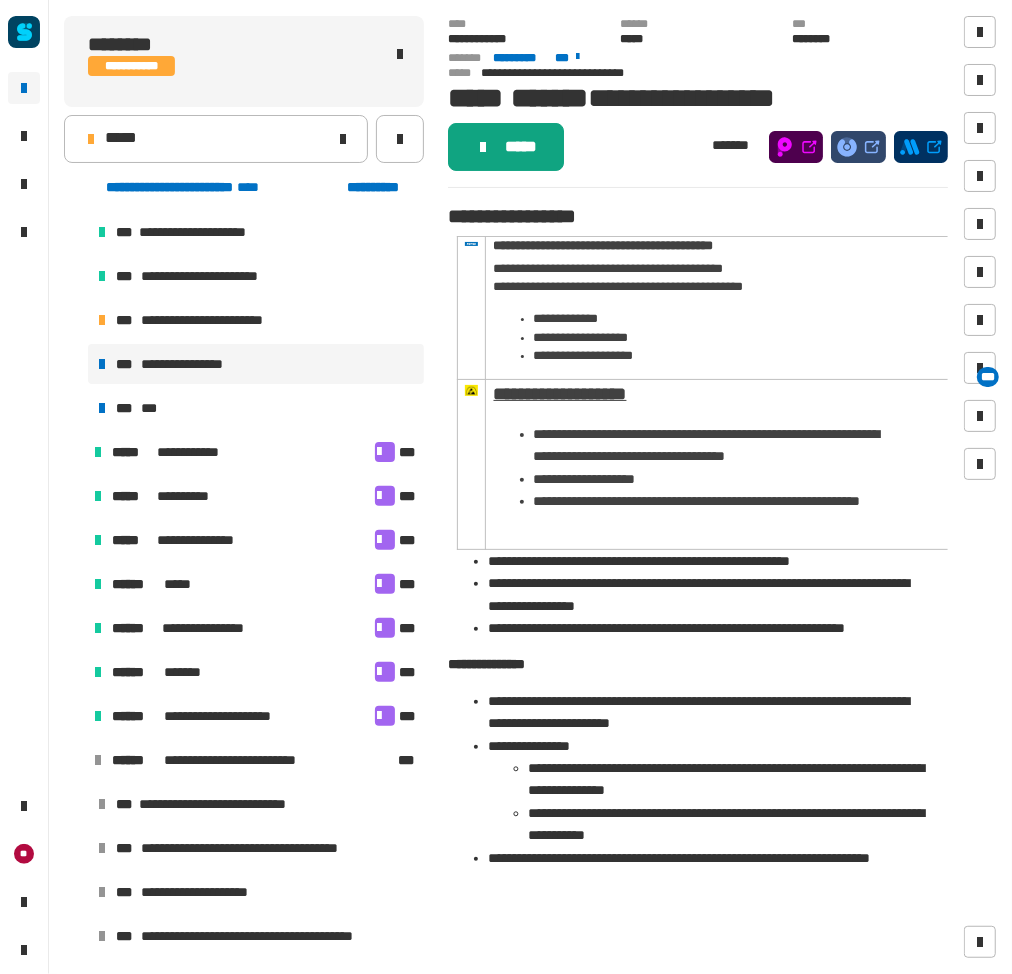 click on "*****" 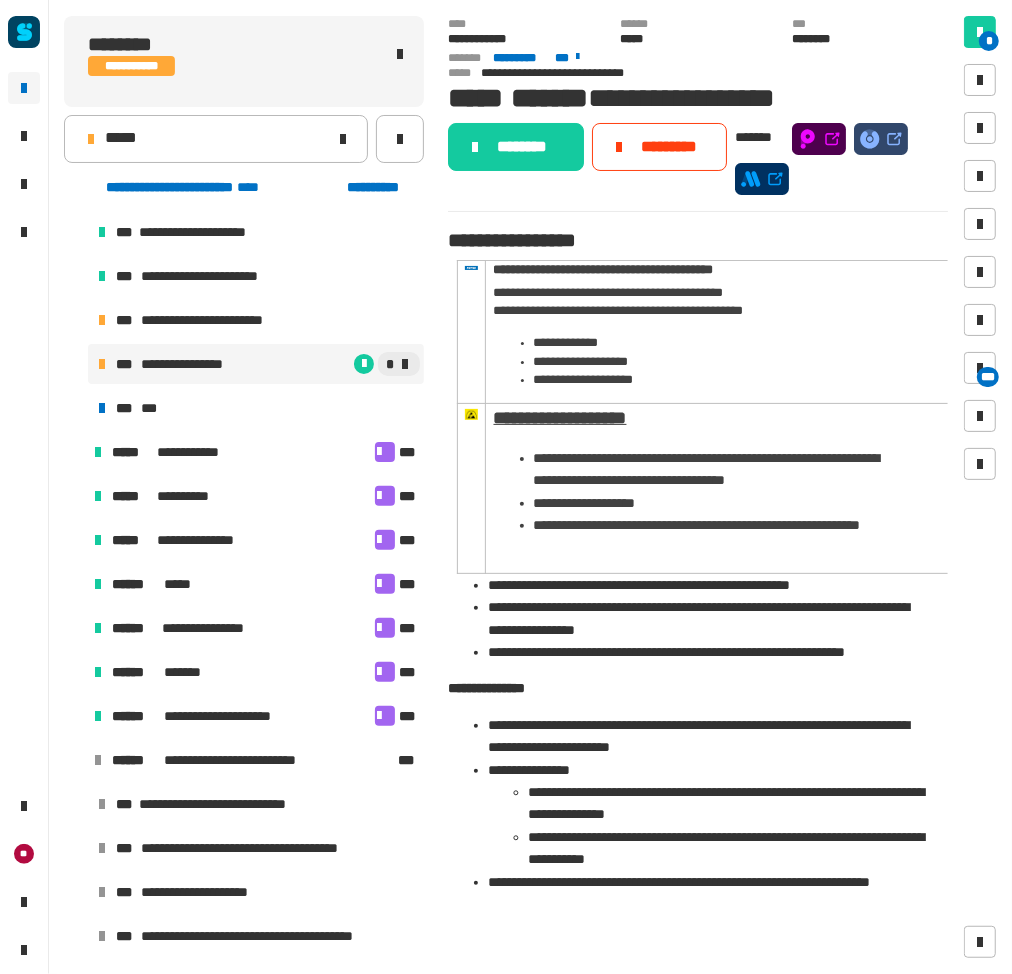 click on "********" 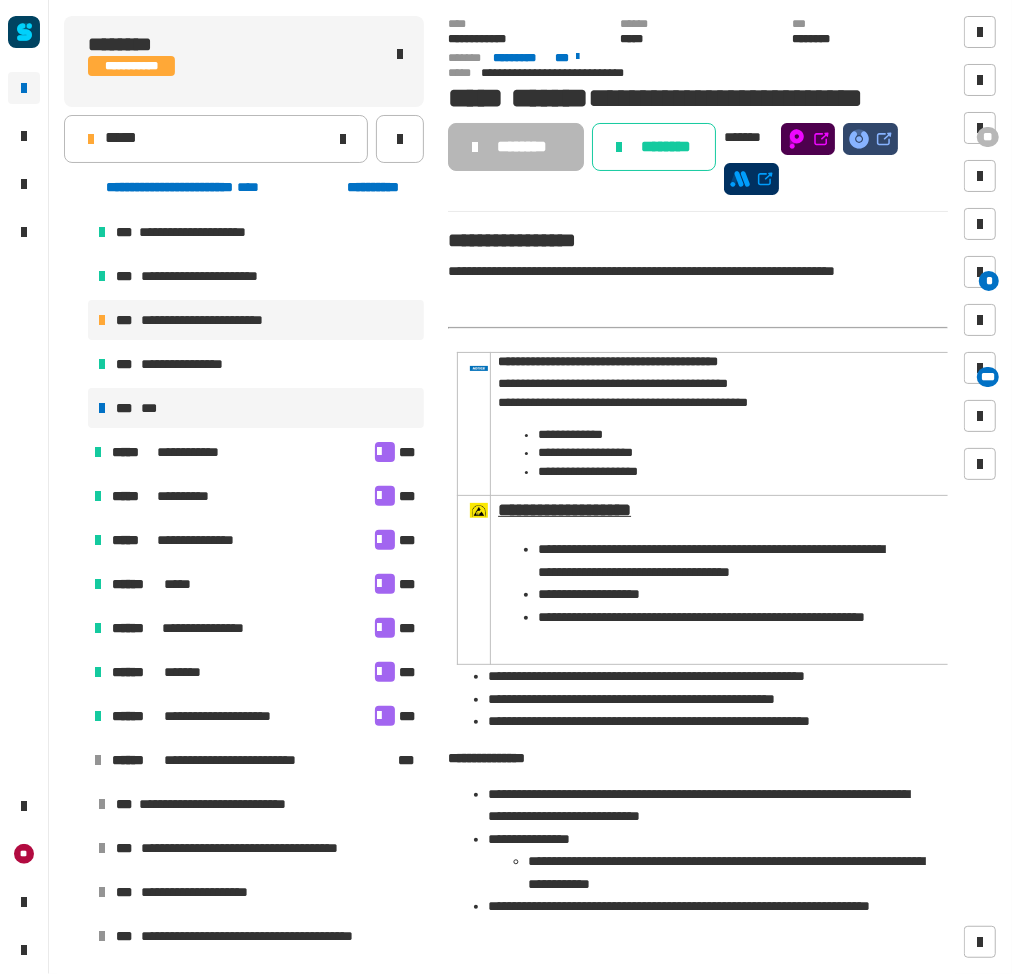 click on "***" at bounding box center (152, 408) 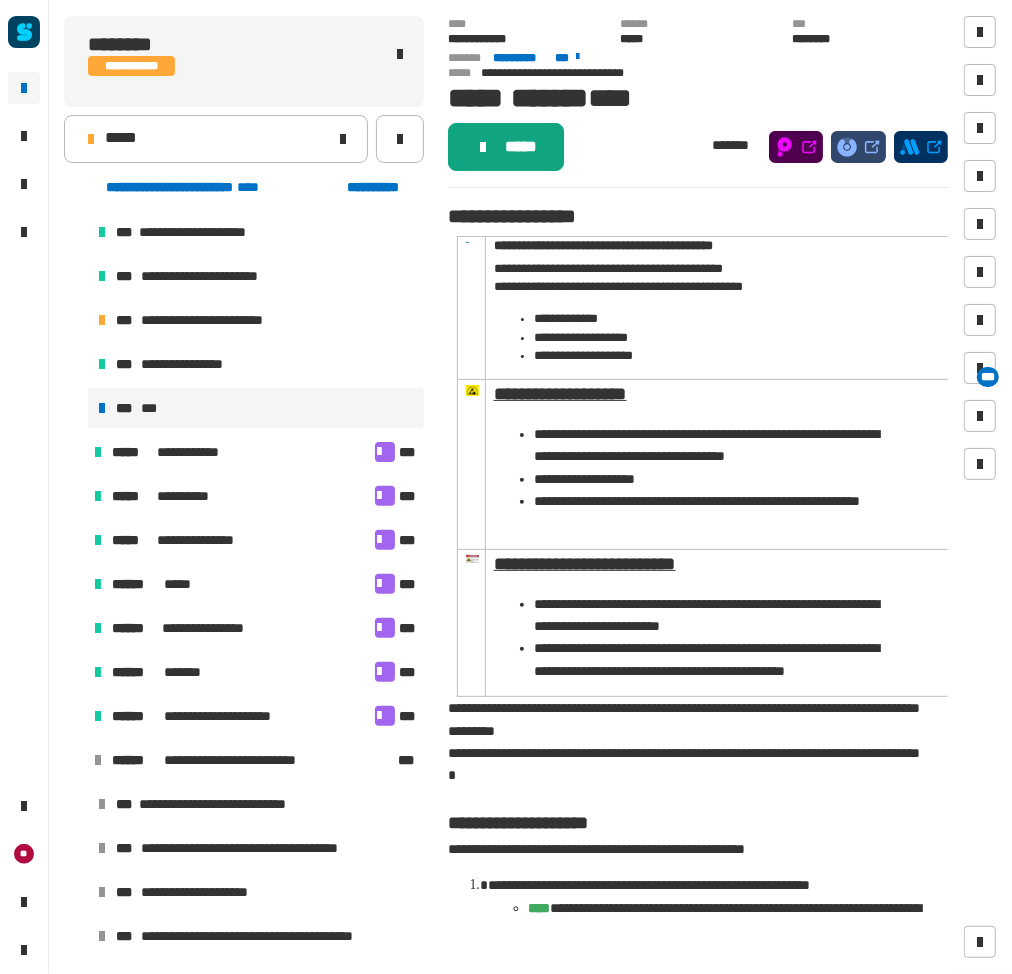 click on "*****" 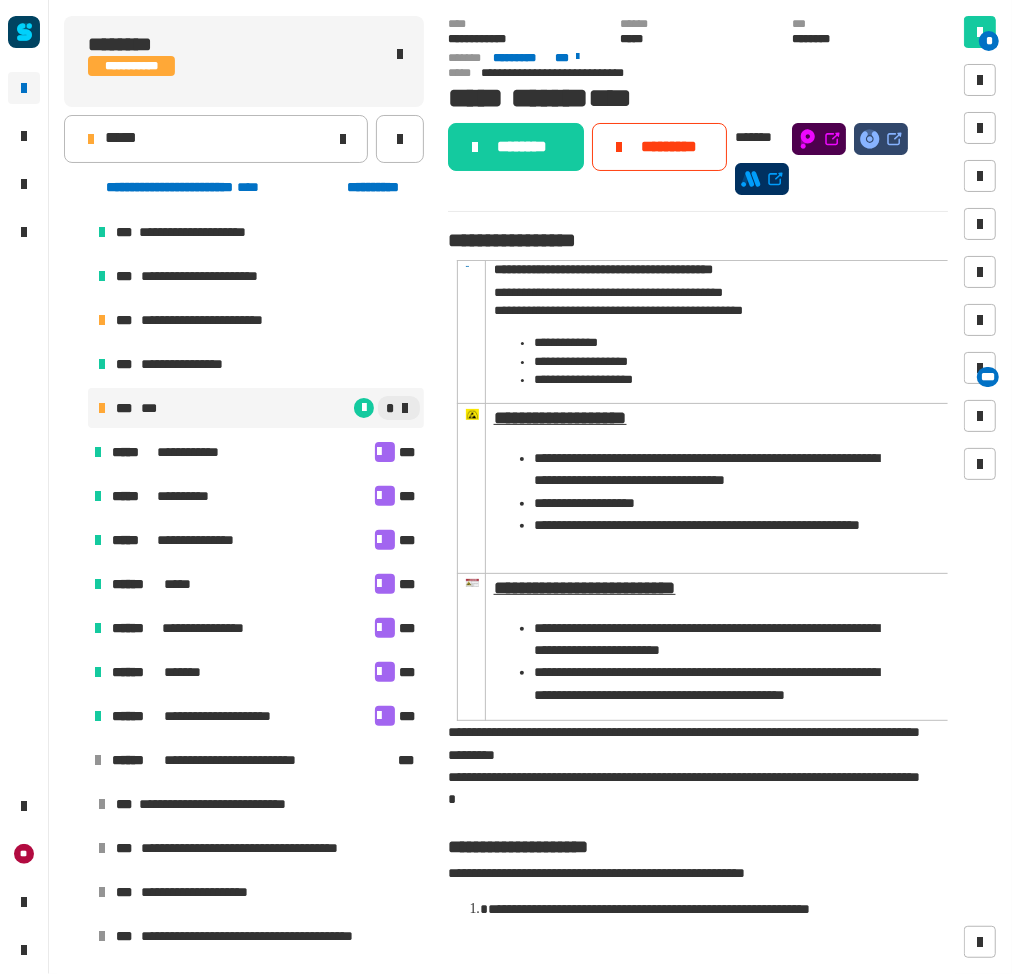click on "********" 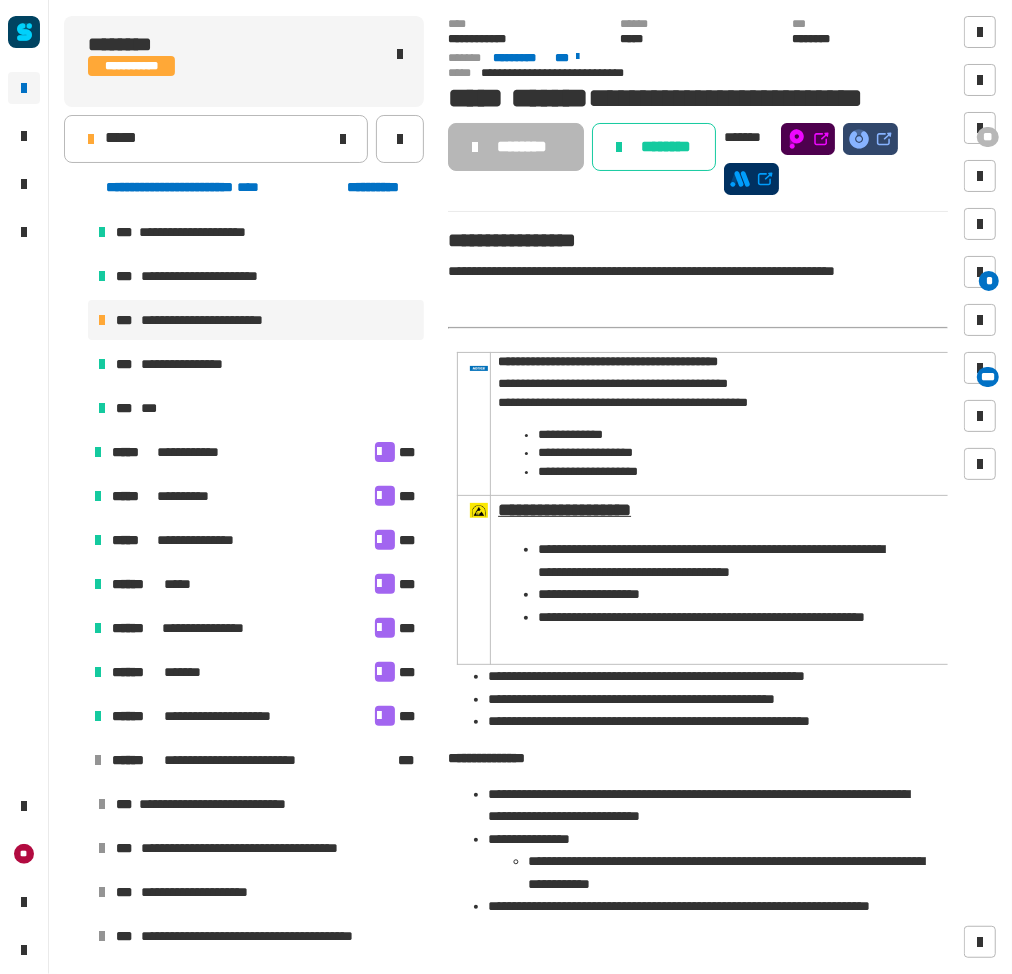 click on "**********" at bounding box center [218, 320] 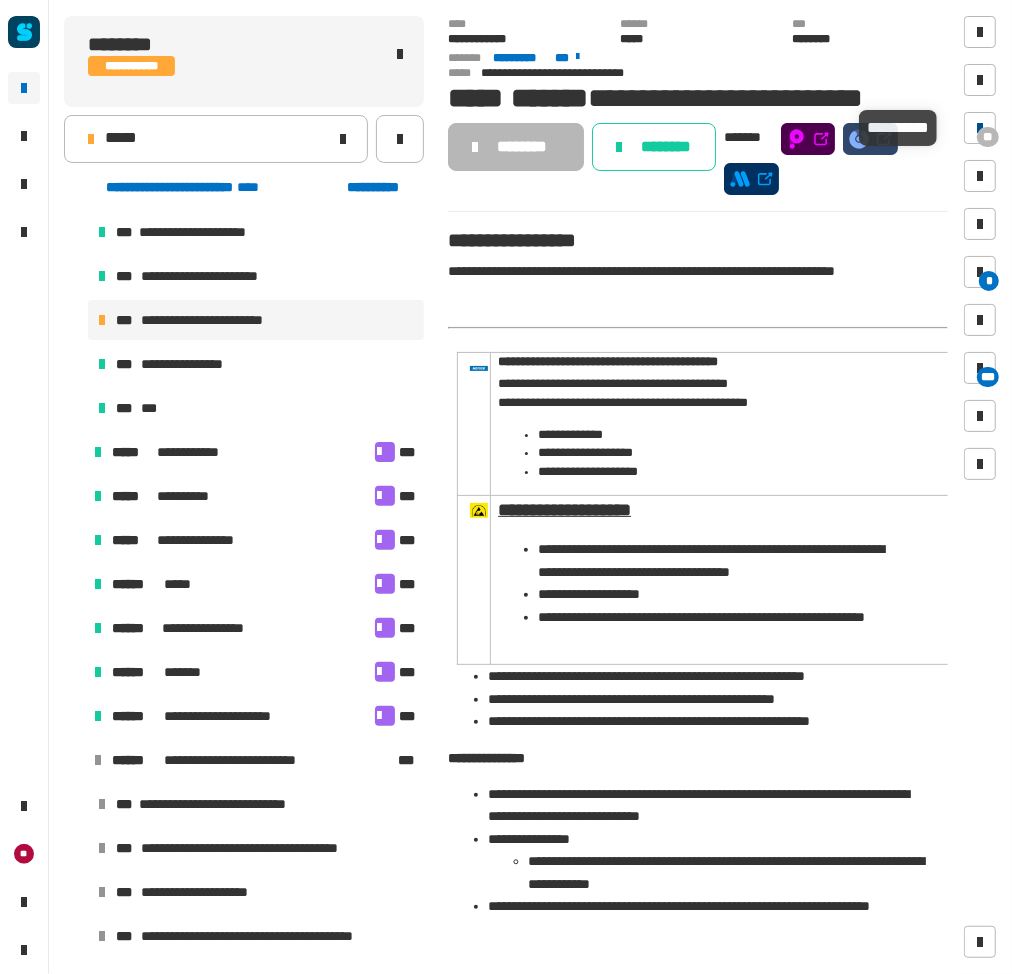 click on "**" at bounding box center (988, 137) 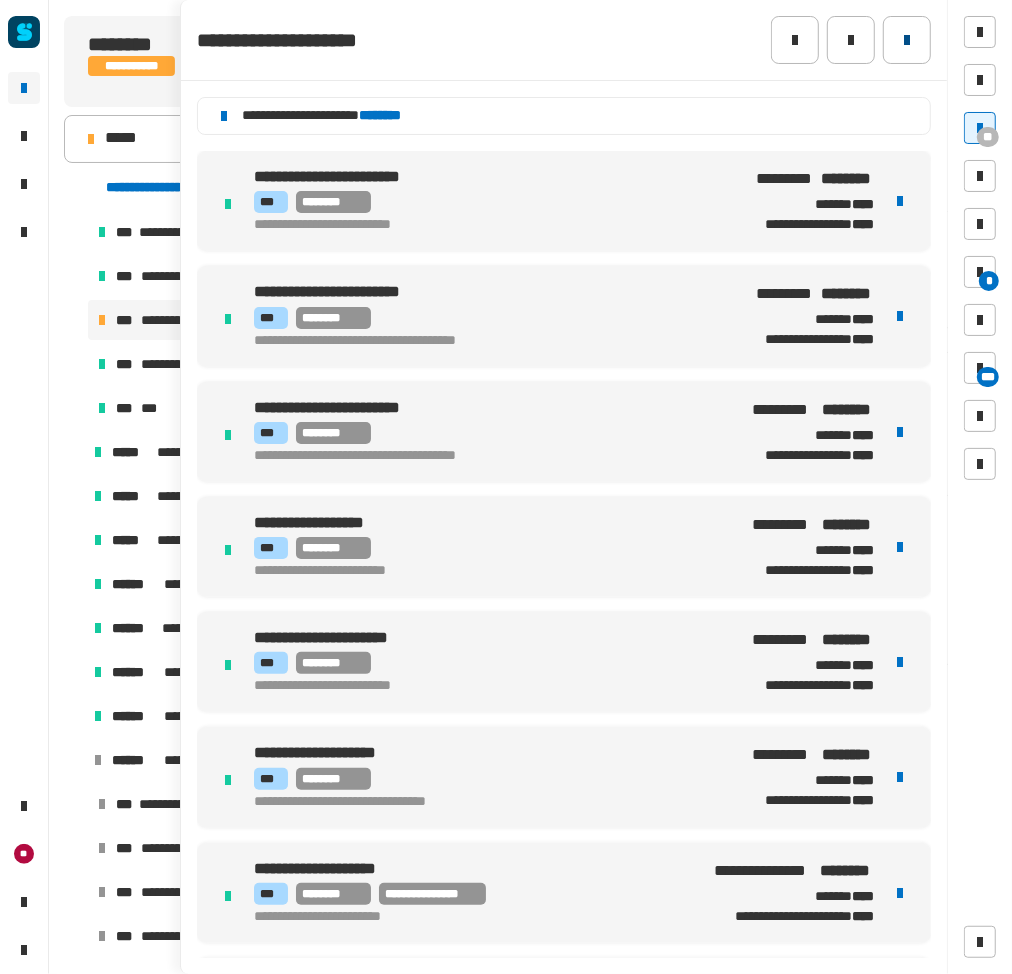 click 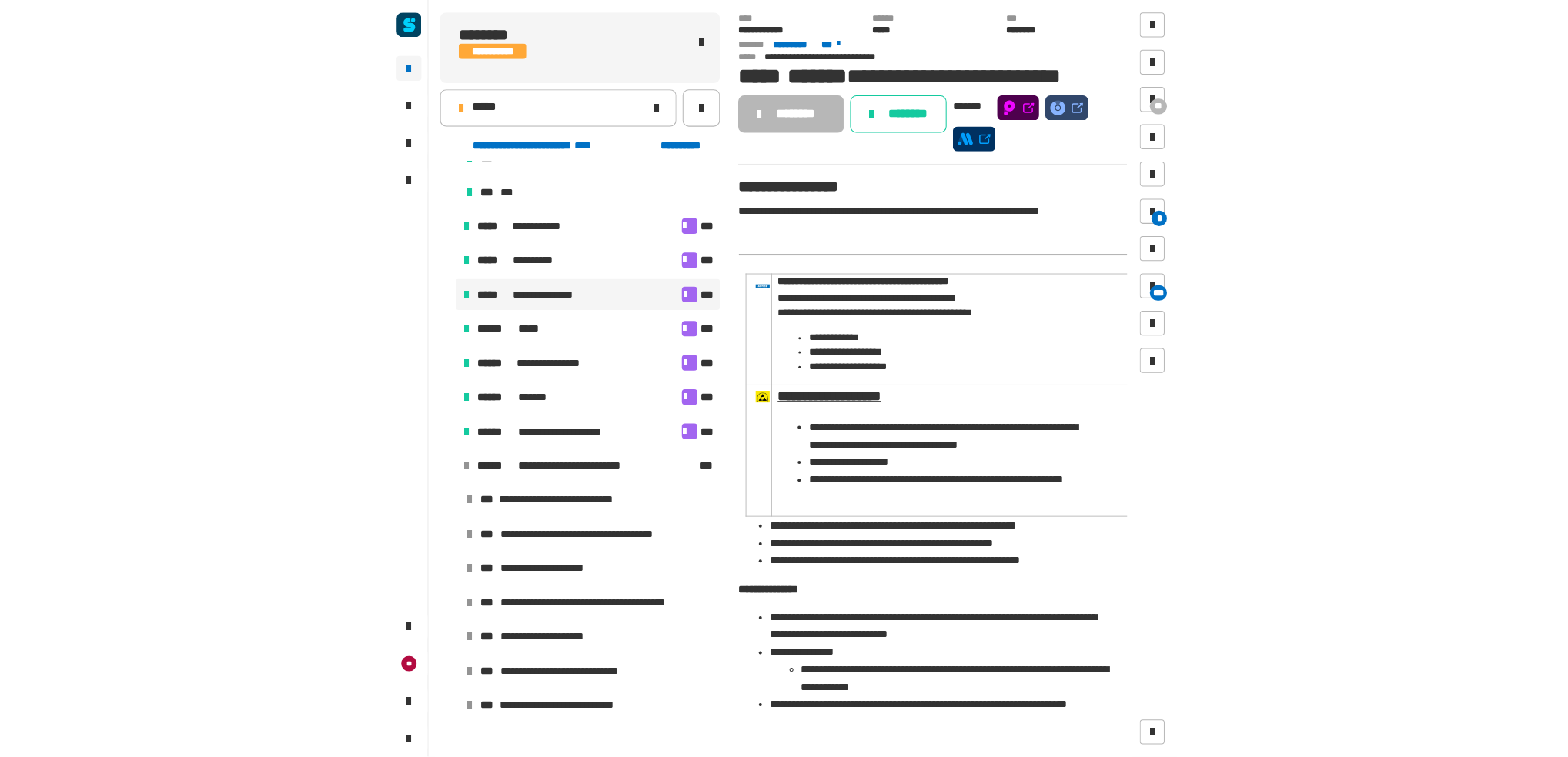 scroll, scrollTop: 285, scrollLeft: 0, axis: vertical 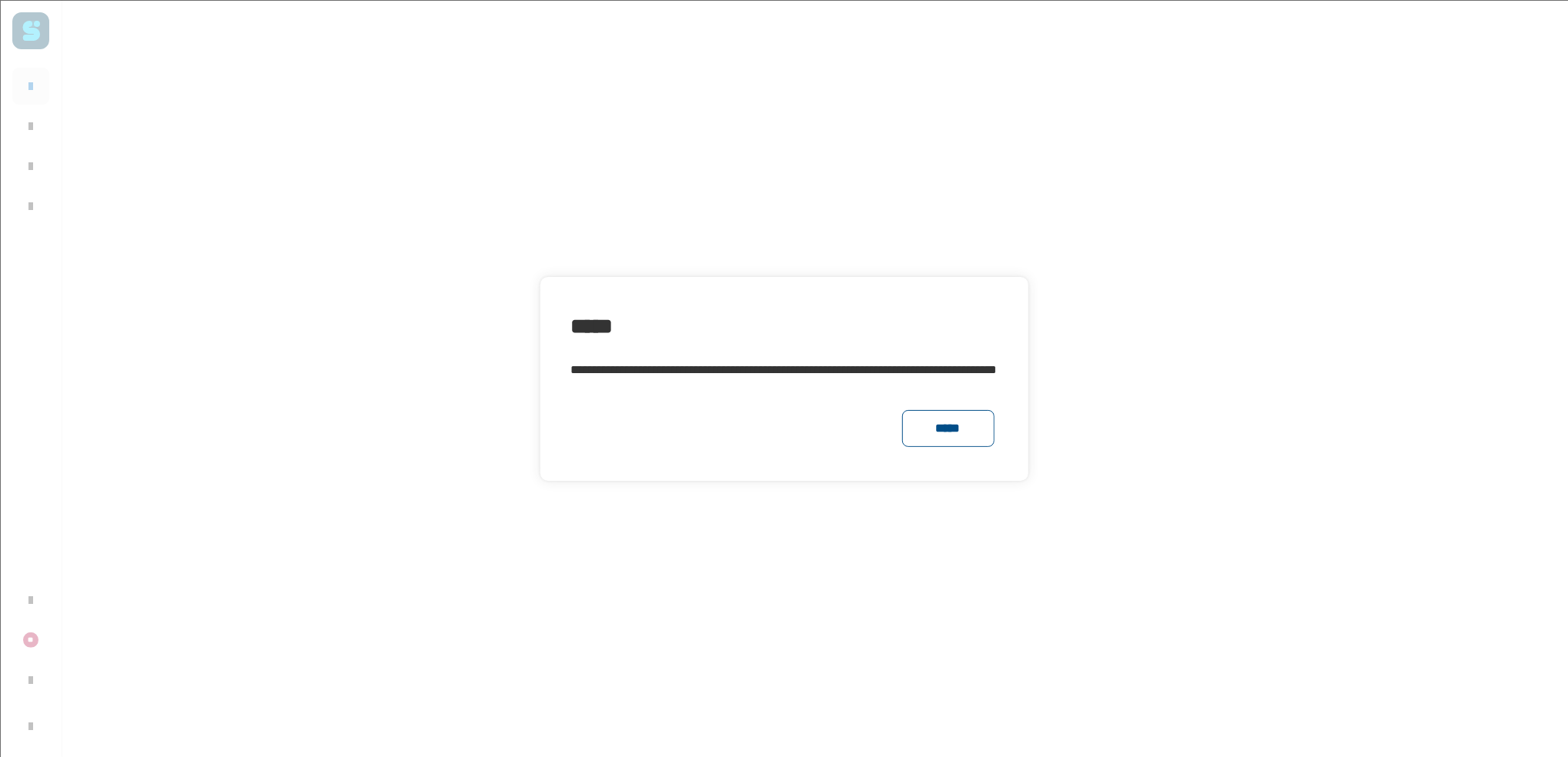 click on "*****" 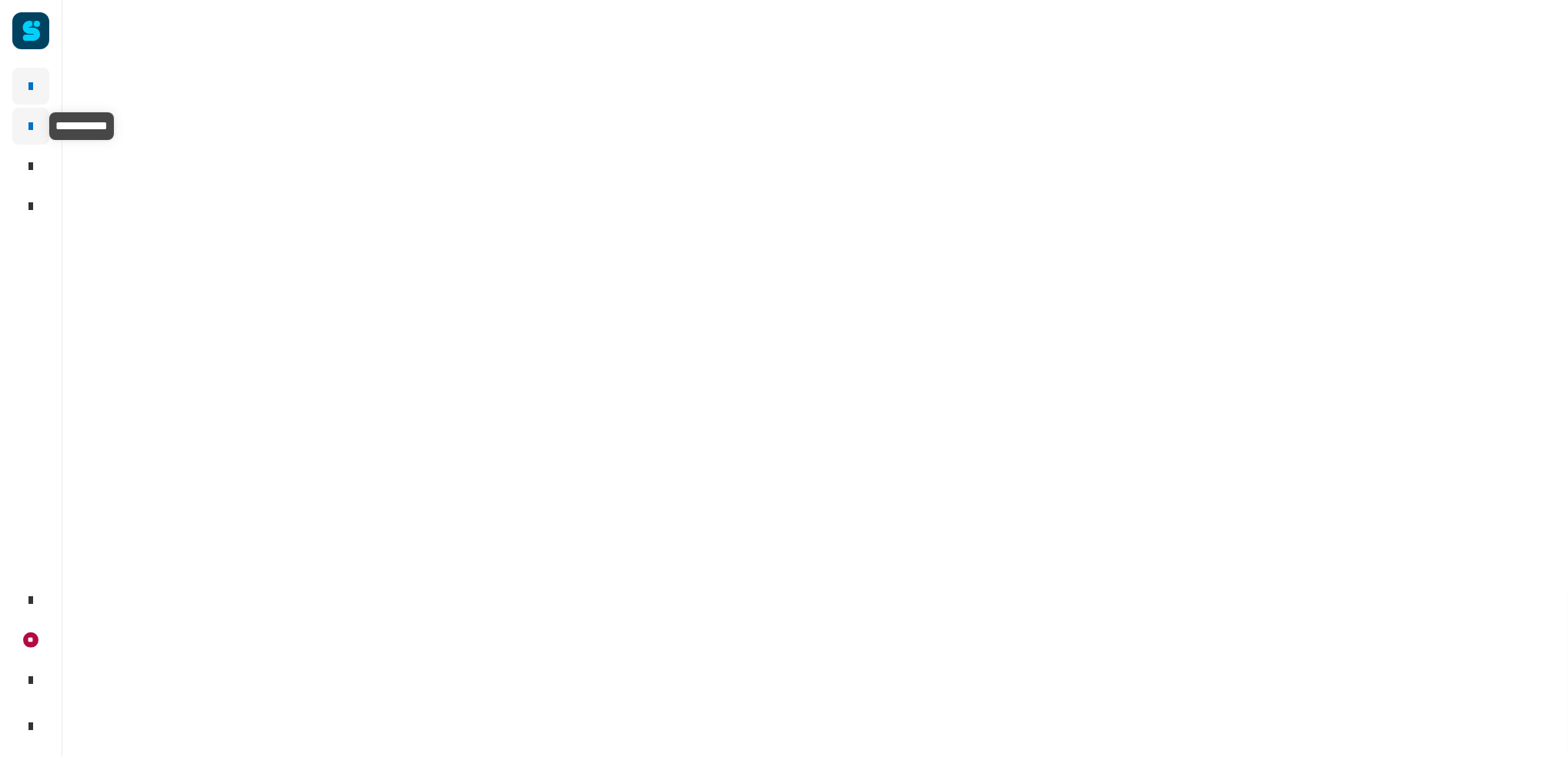 click 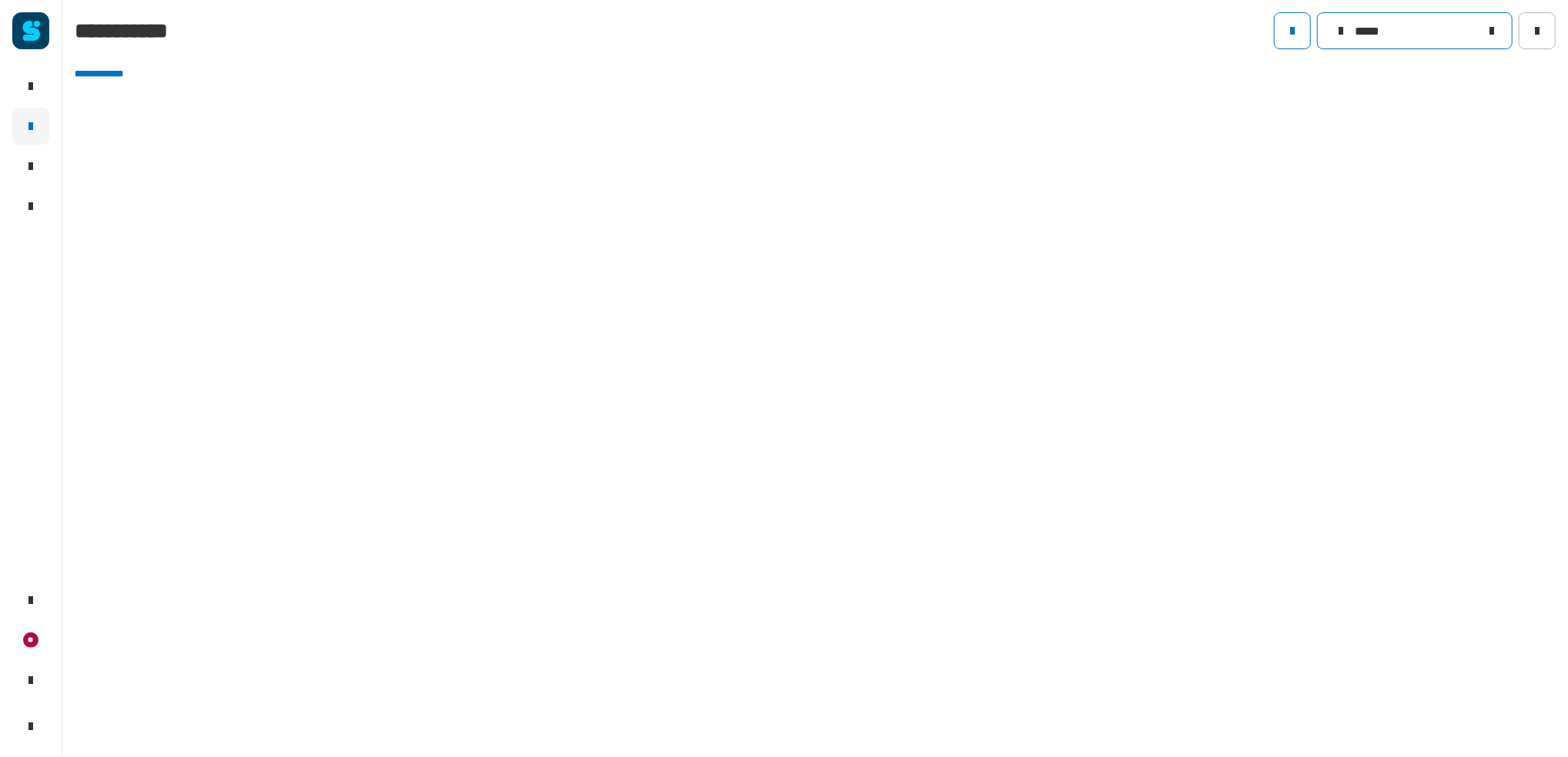 click on "*****" 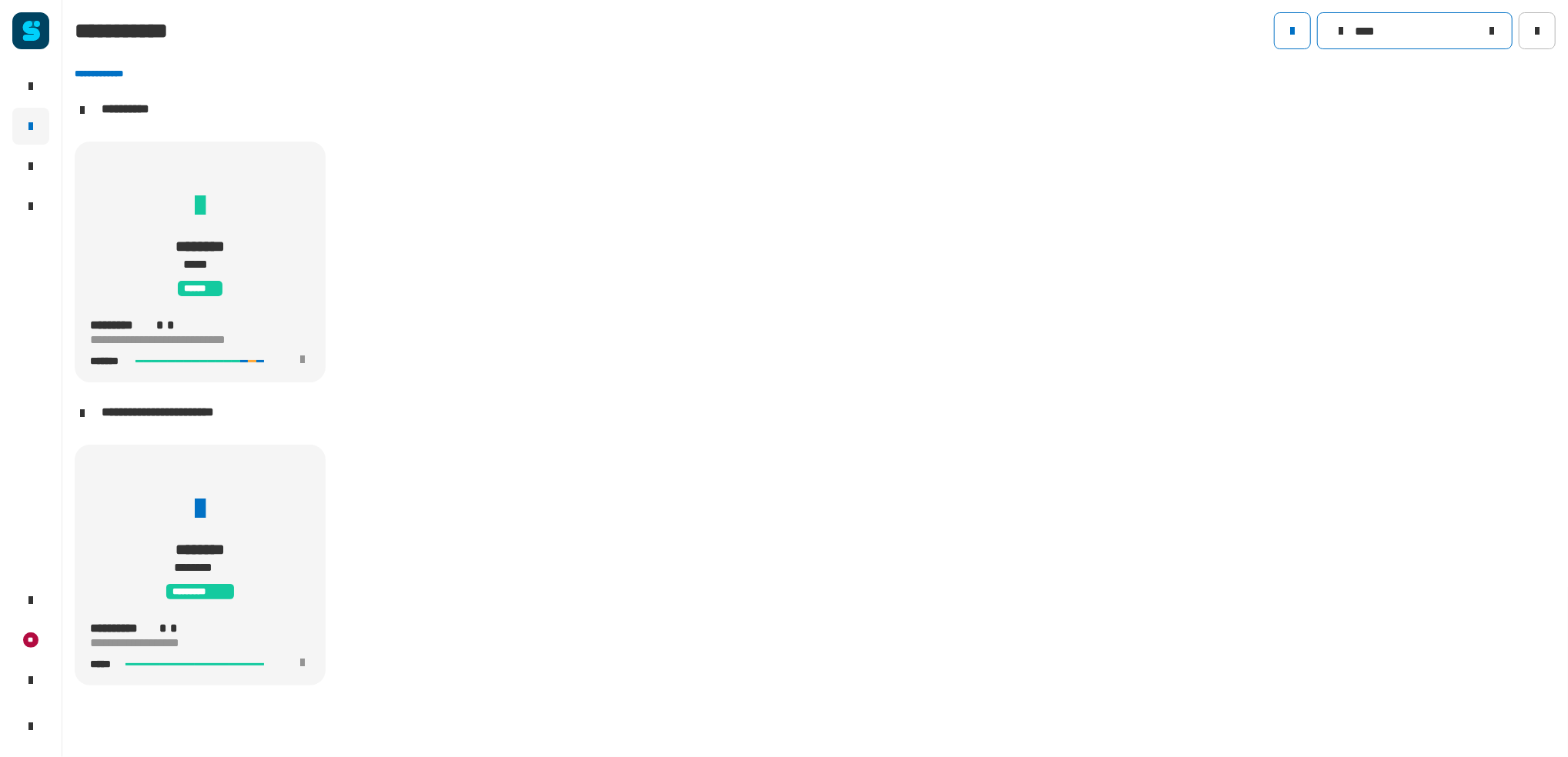 scroll, scrollTop: 0, scrollLeft: 0, axis: both 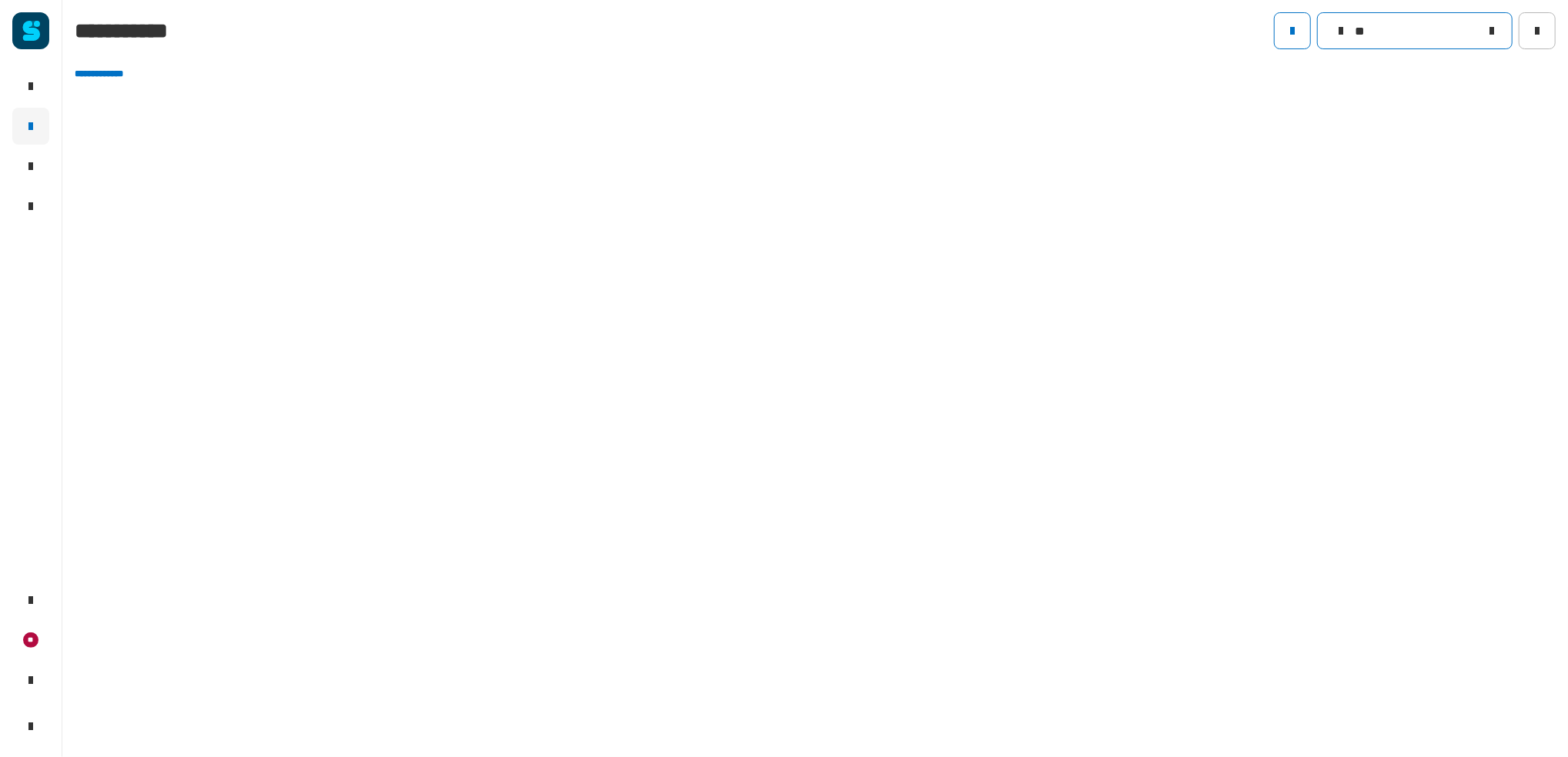 type on "*" 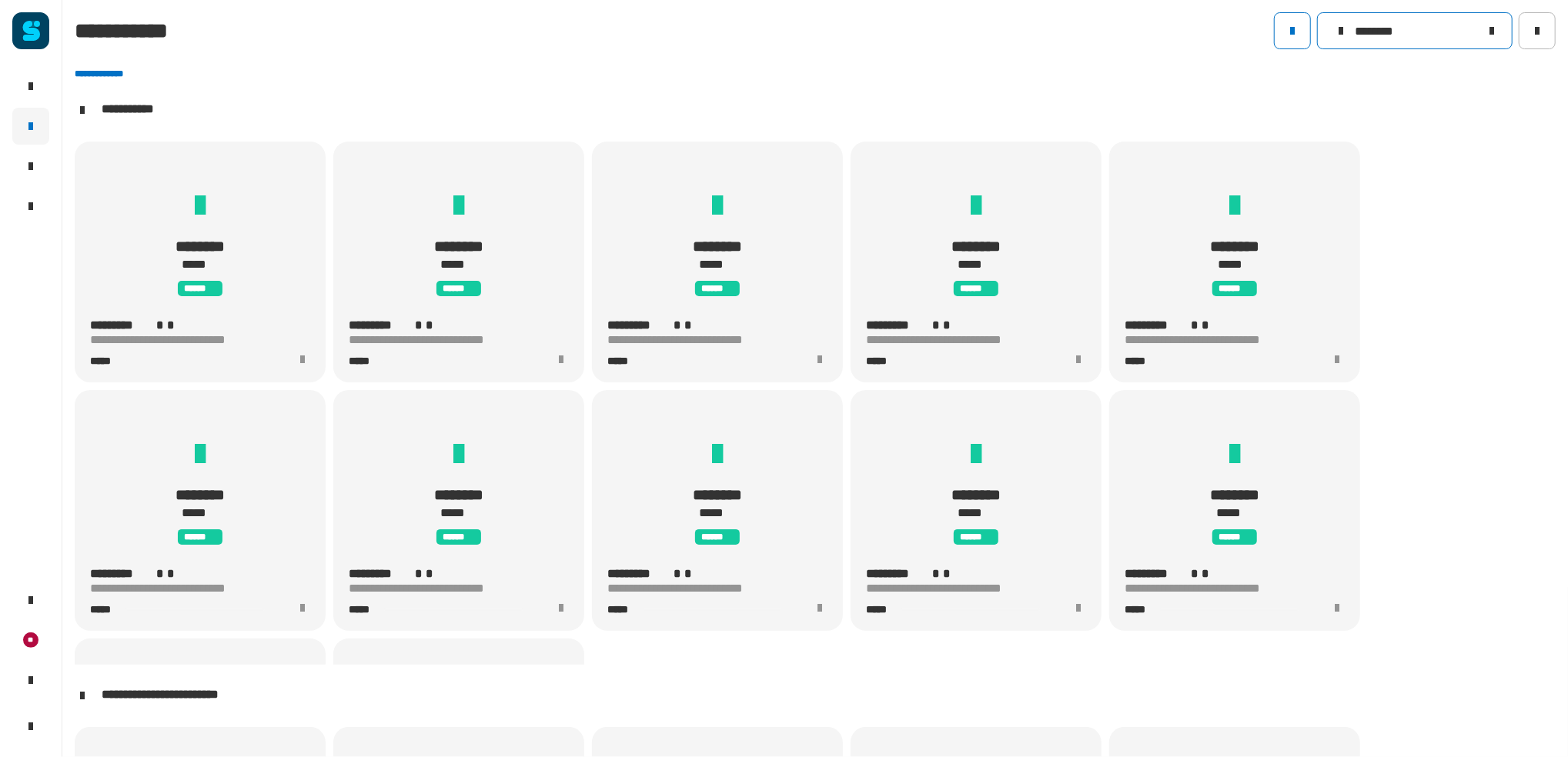 scroll, scrollTop: 214, scrollLeft: 0, axis: vertical 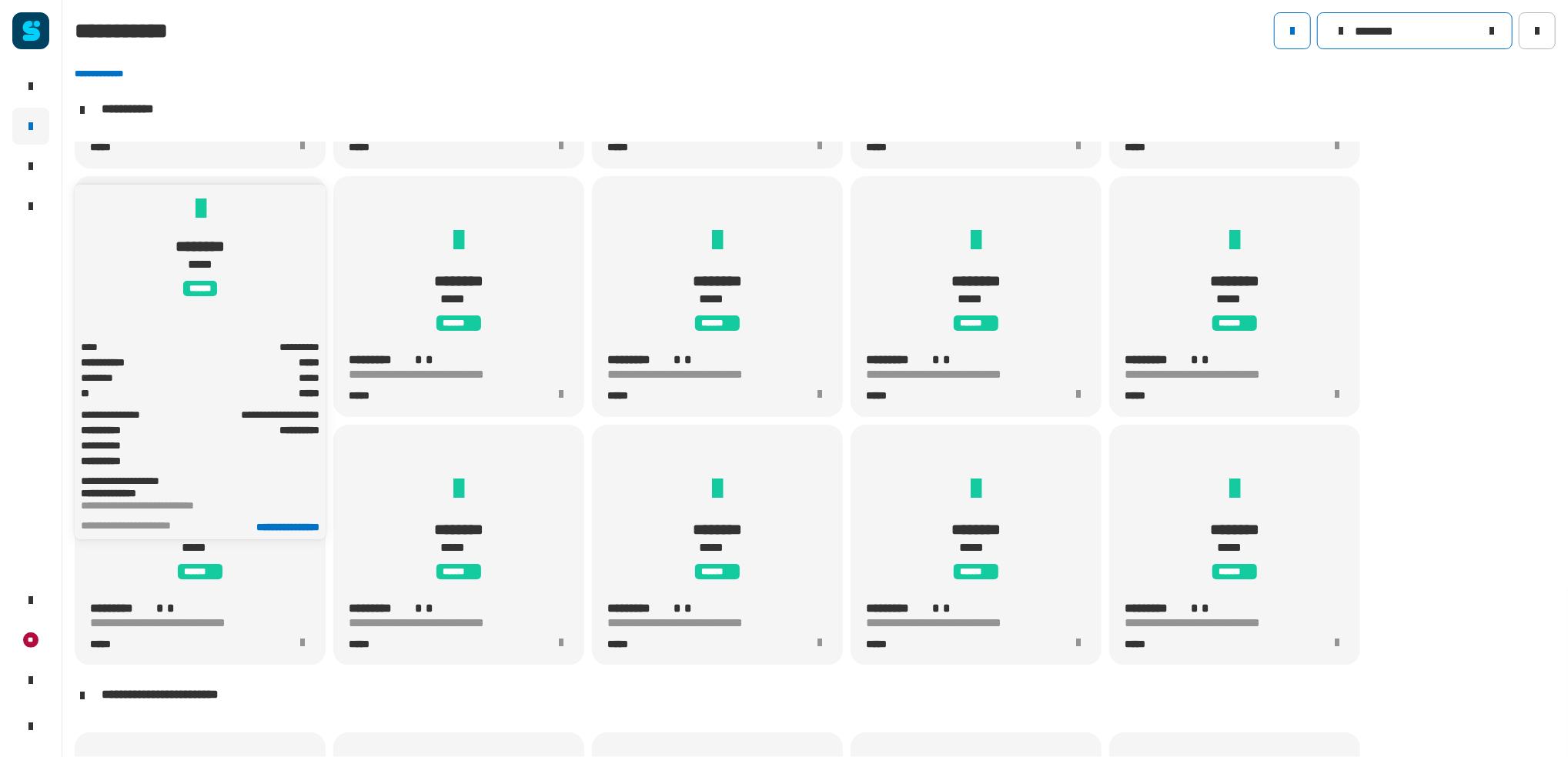 type on "********" 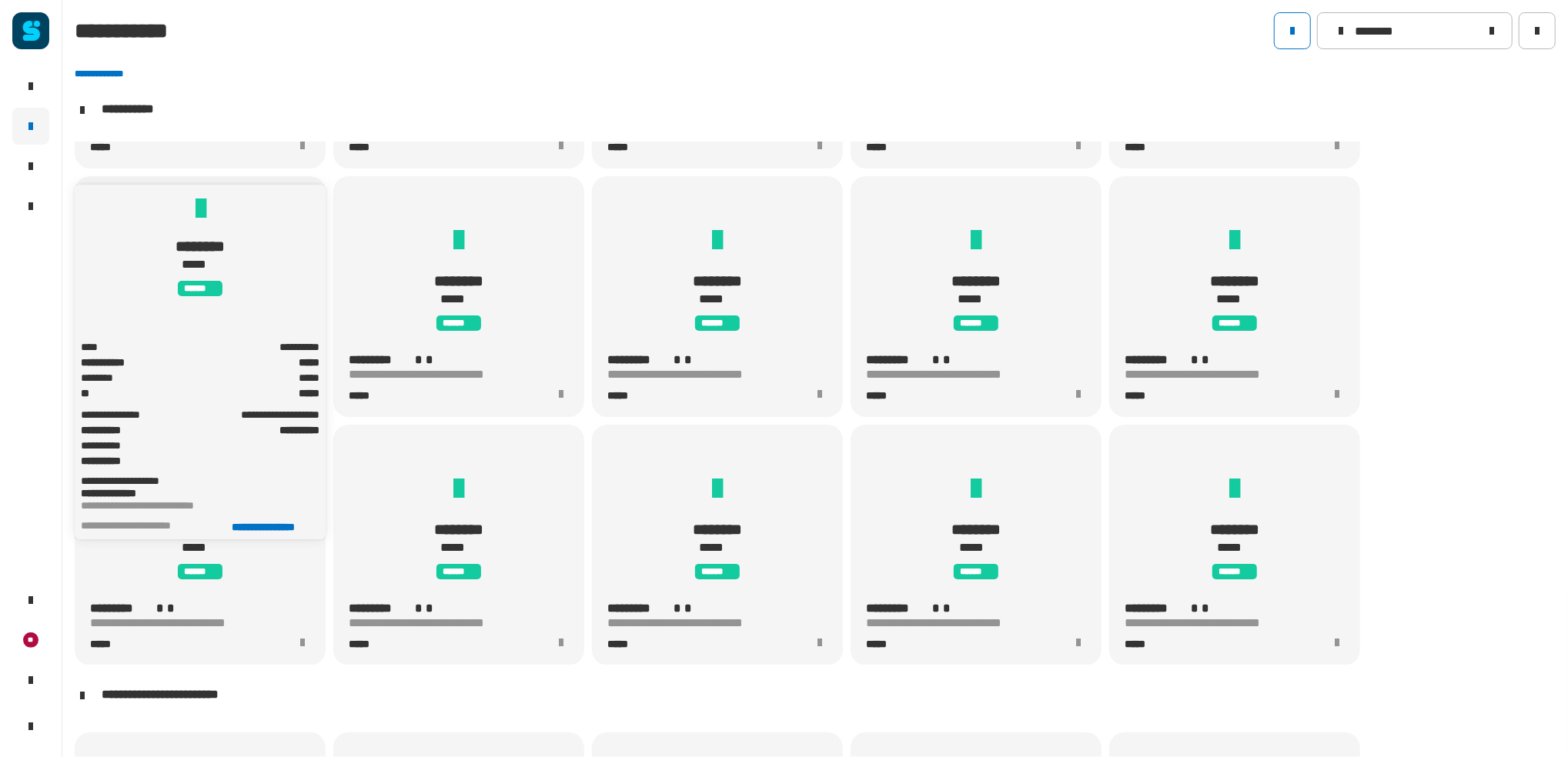 click on "**********" 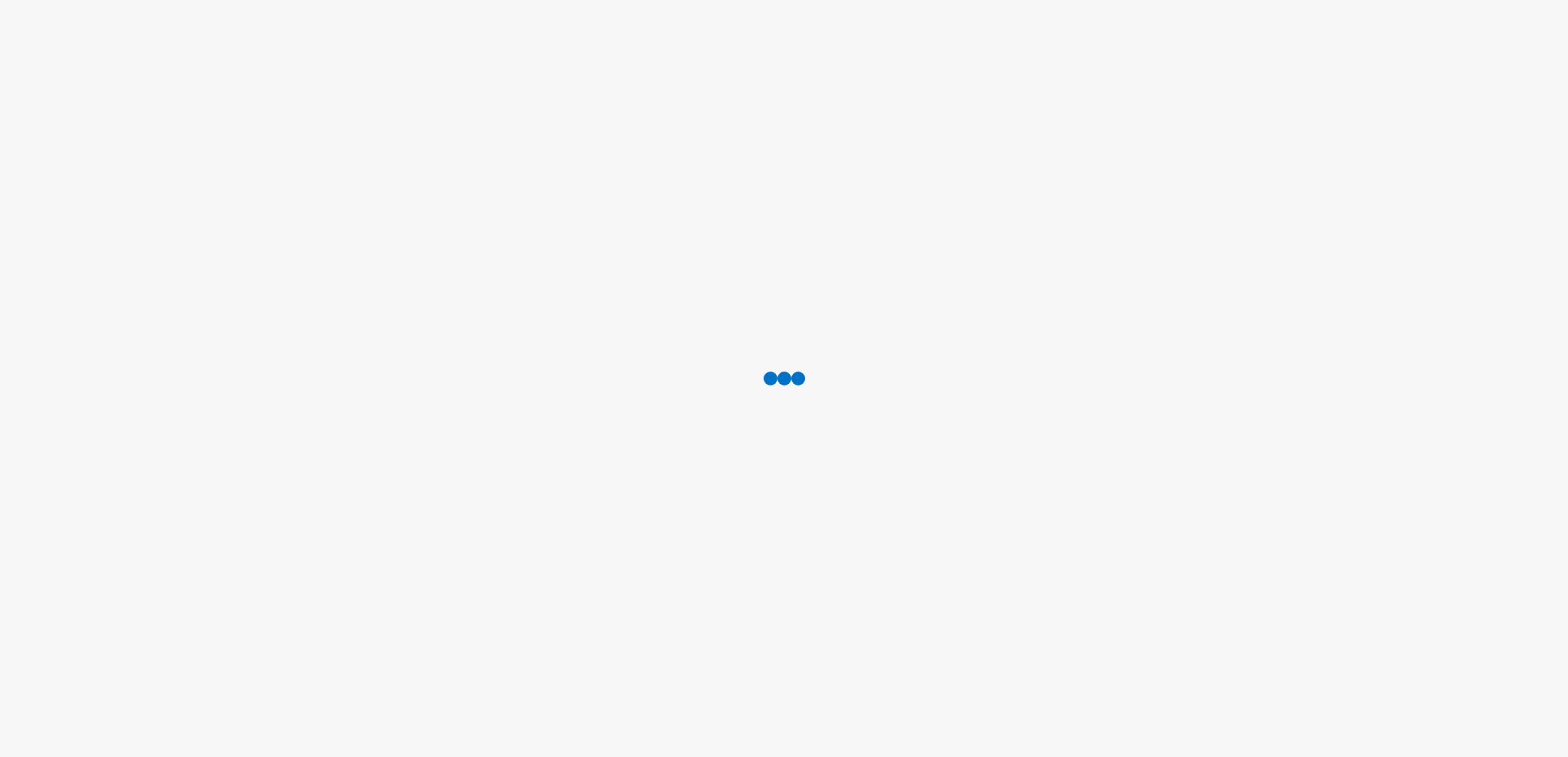 scroll, scrollTop: 0, scrollLeft: 0, axis: both 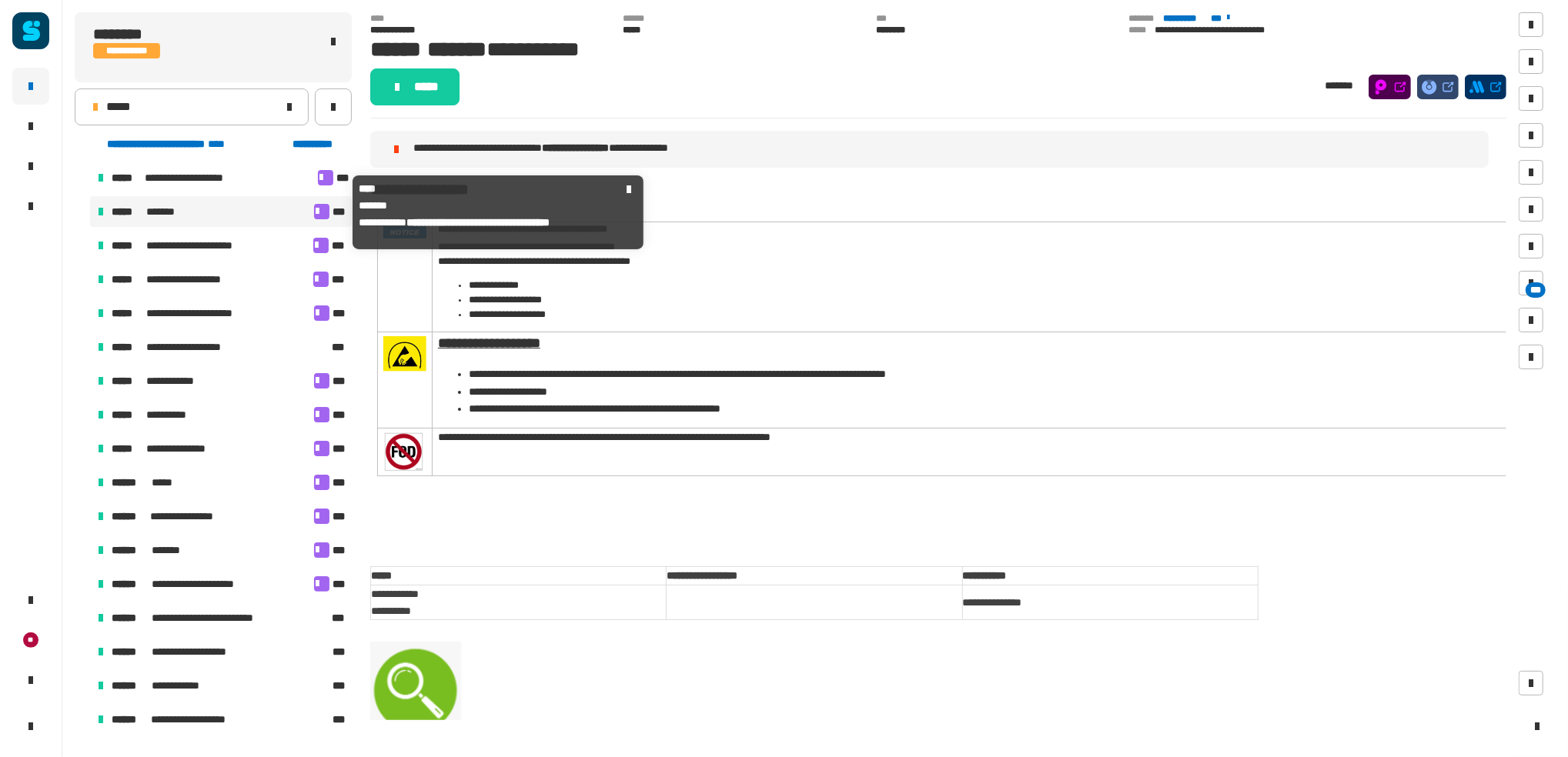 click on "***** *******" at bounding box center (211, 212) 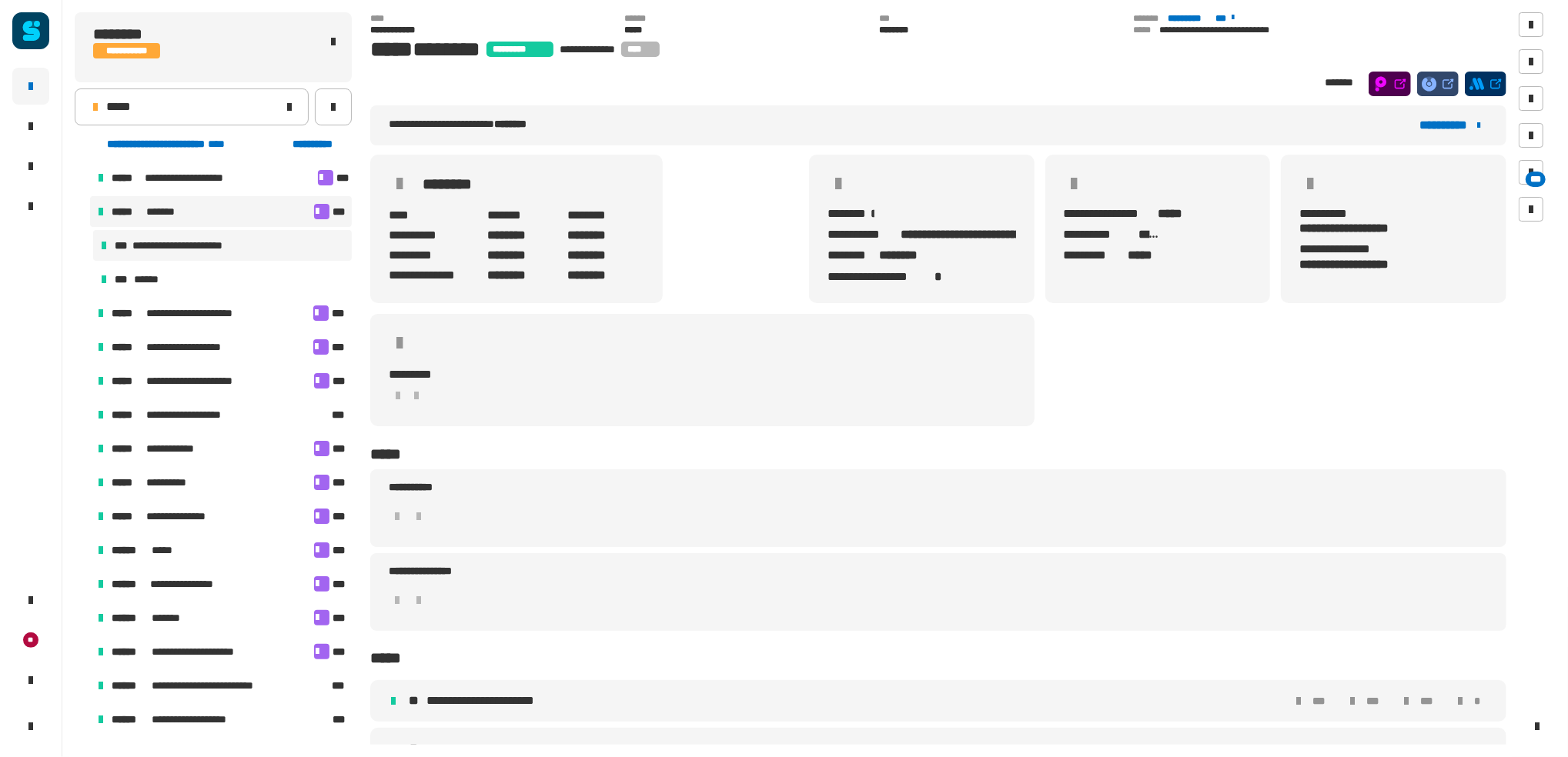 click on "**********" at bounding box center (185, 245) 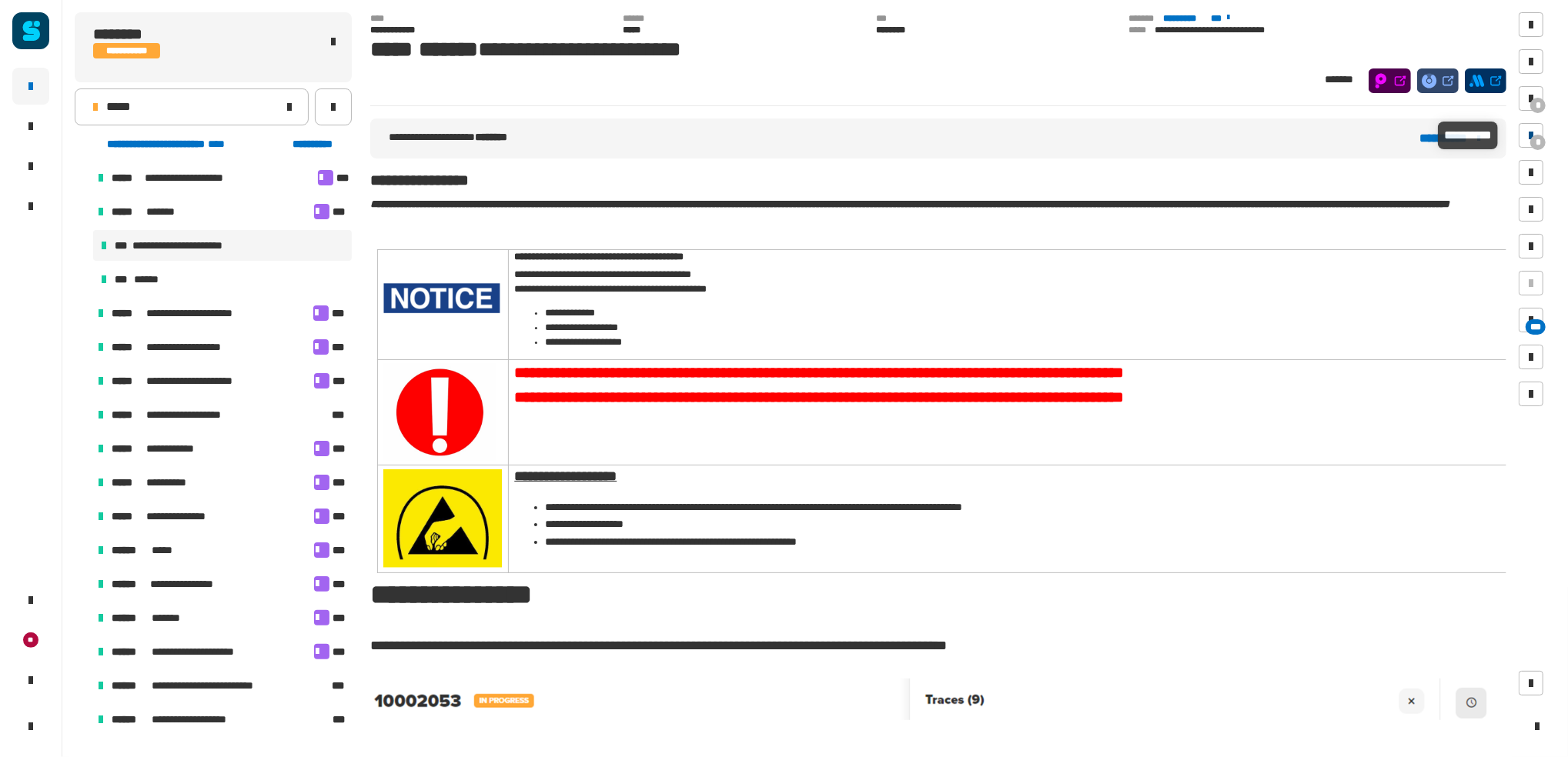 click on "*" at bounding box center (1538, 142) 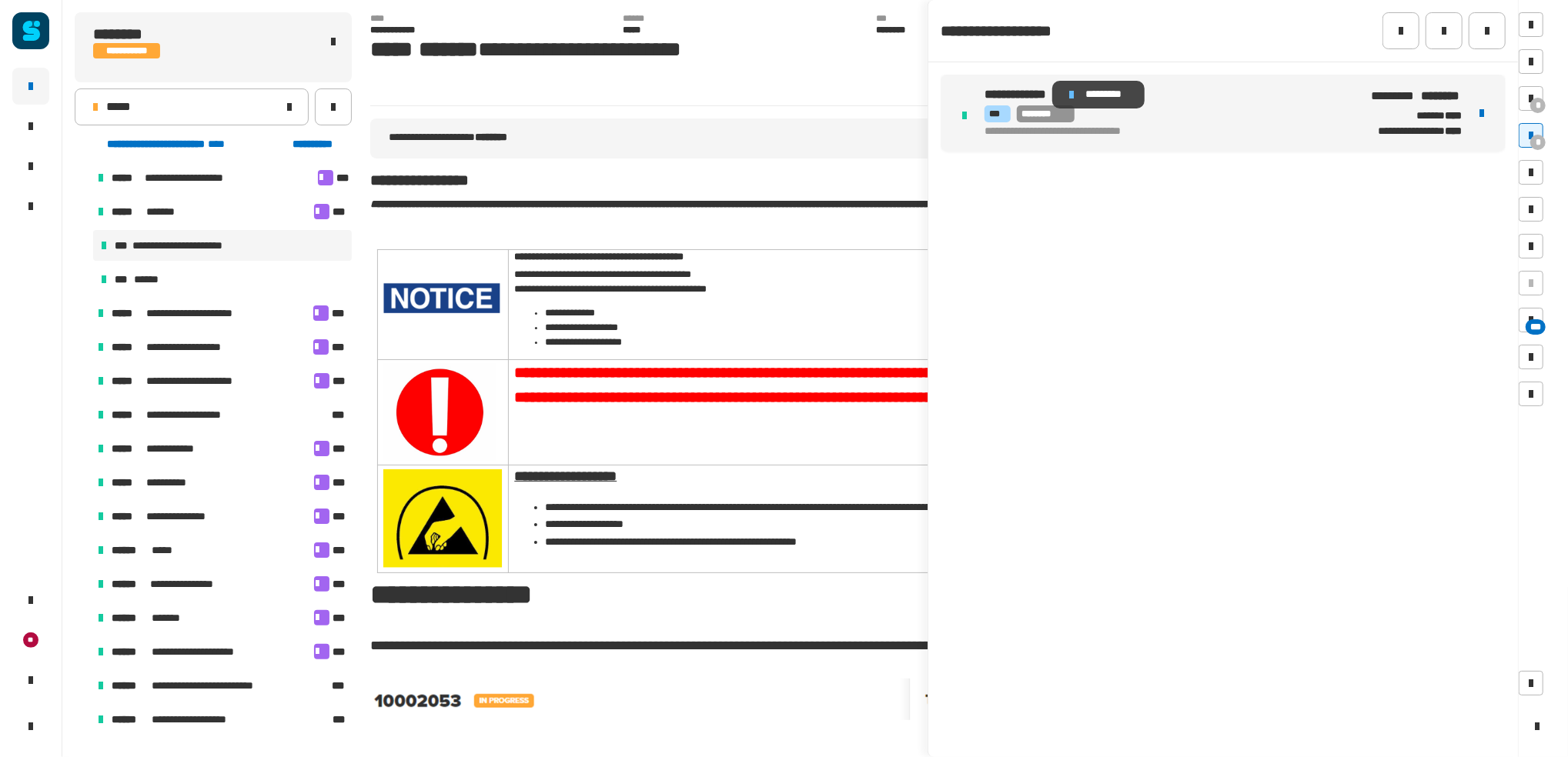 click at bounding box center [1072, 95] 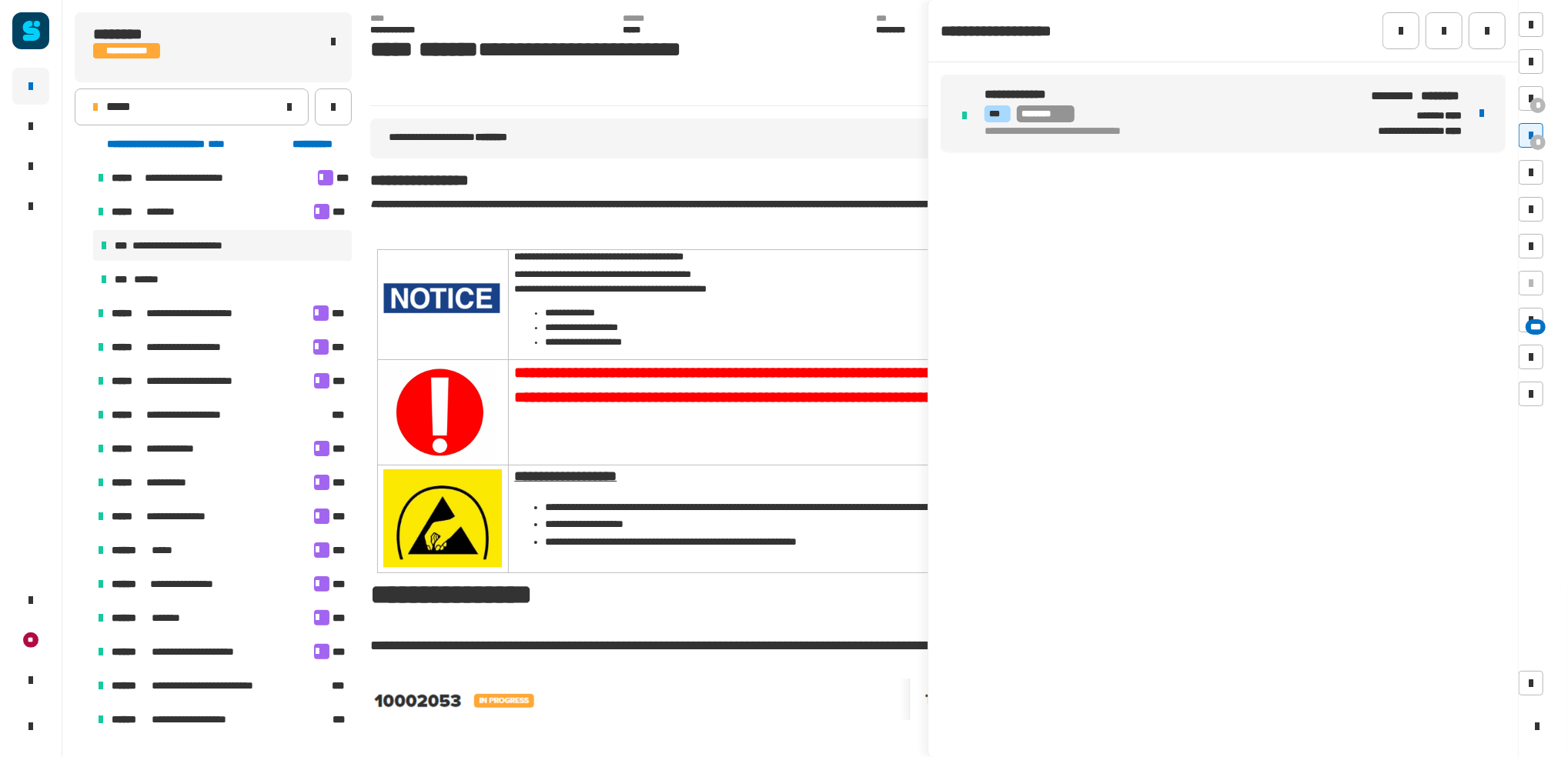 click on "**********" 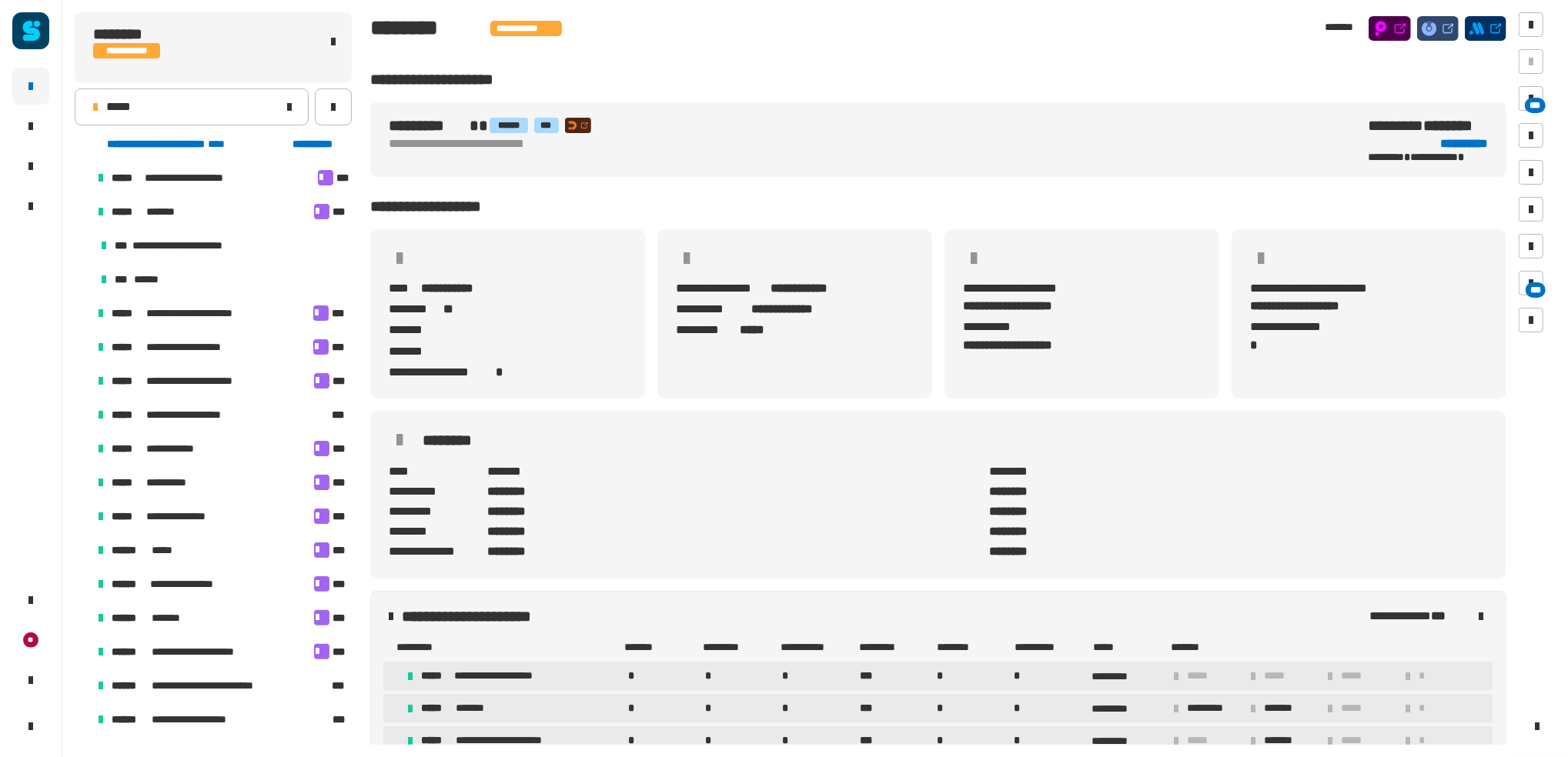 scroll, scrollTop: 5, scrollLeft: 9, axis: both 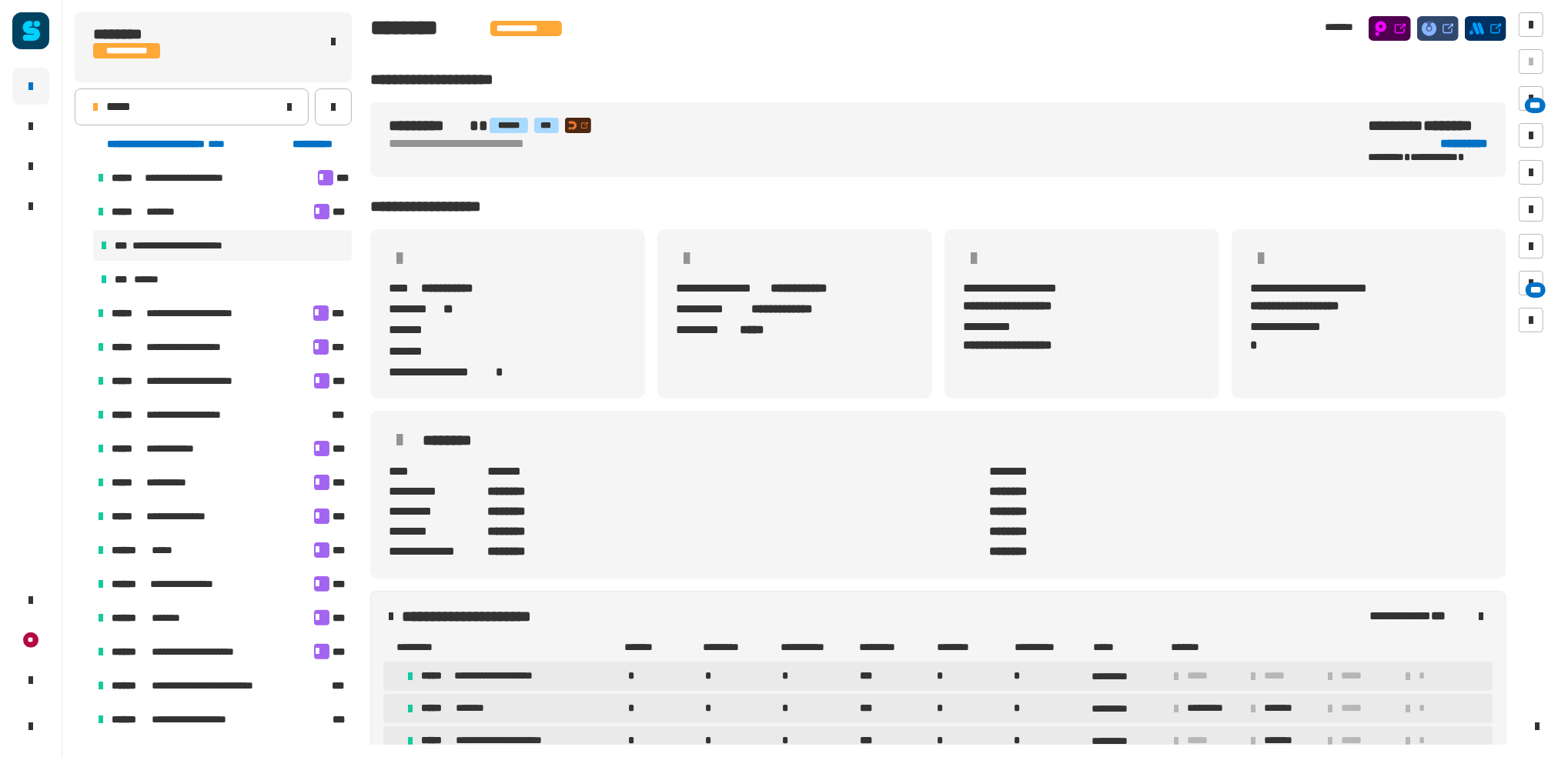 click on "**********" at bounding box center (222, 245) 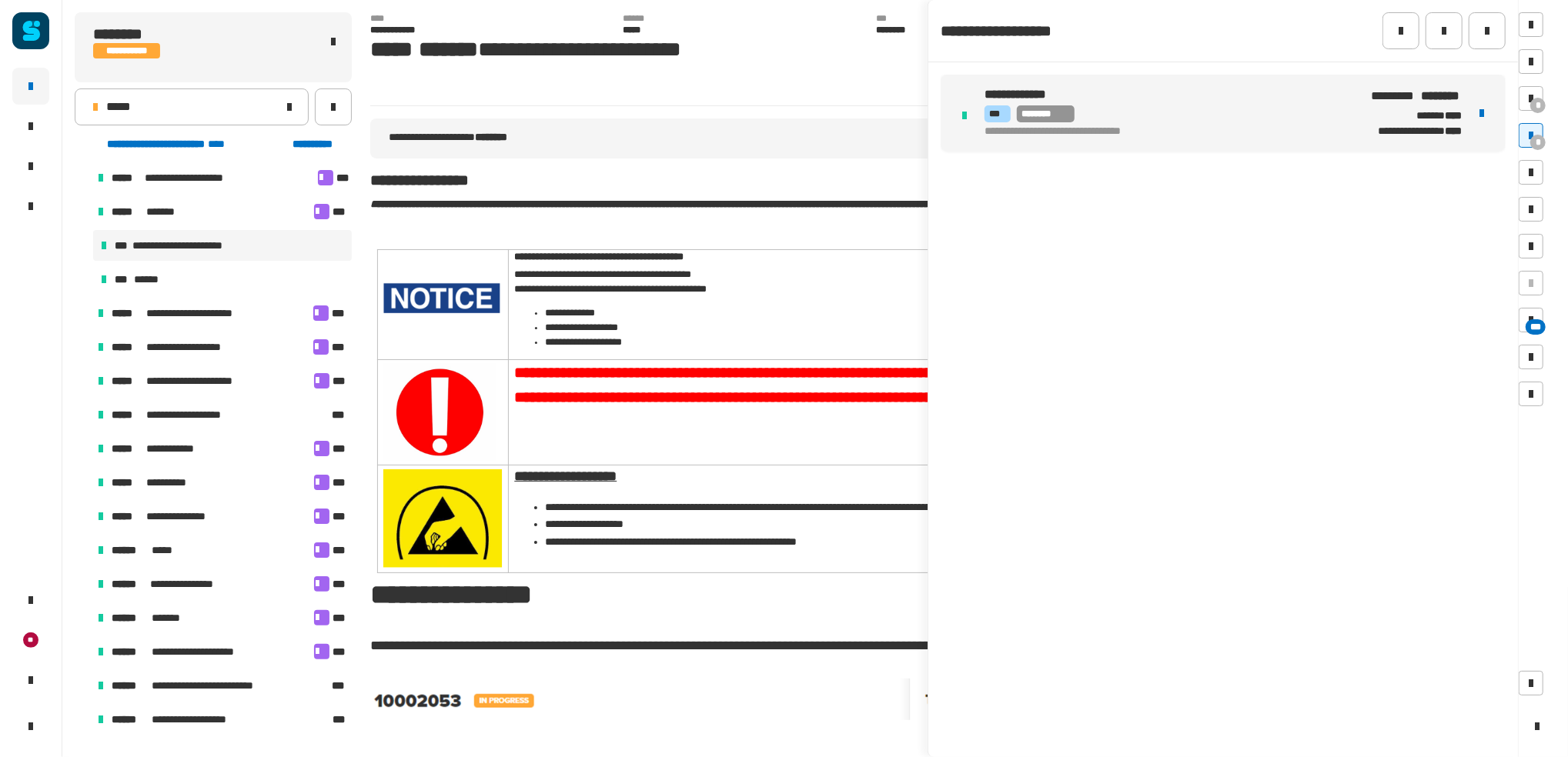 click on "**********" 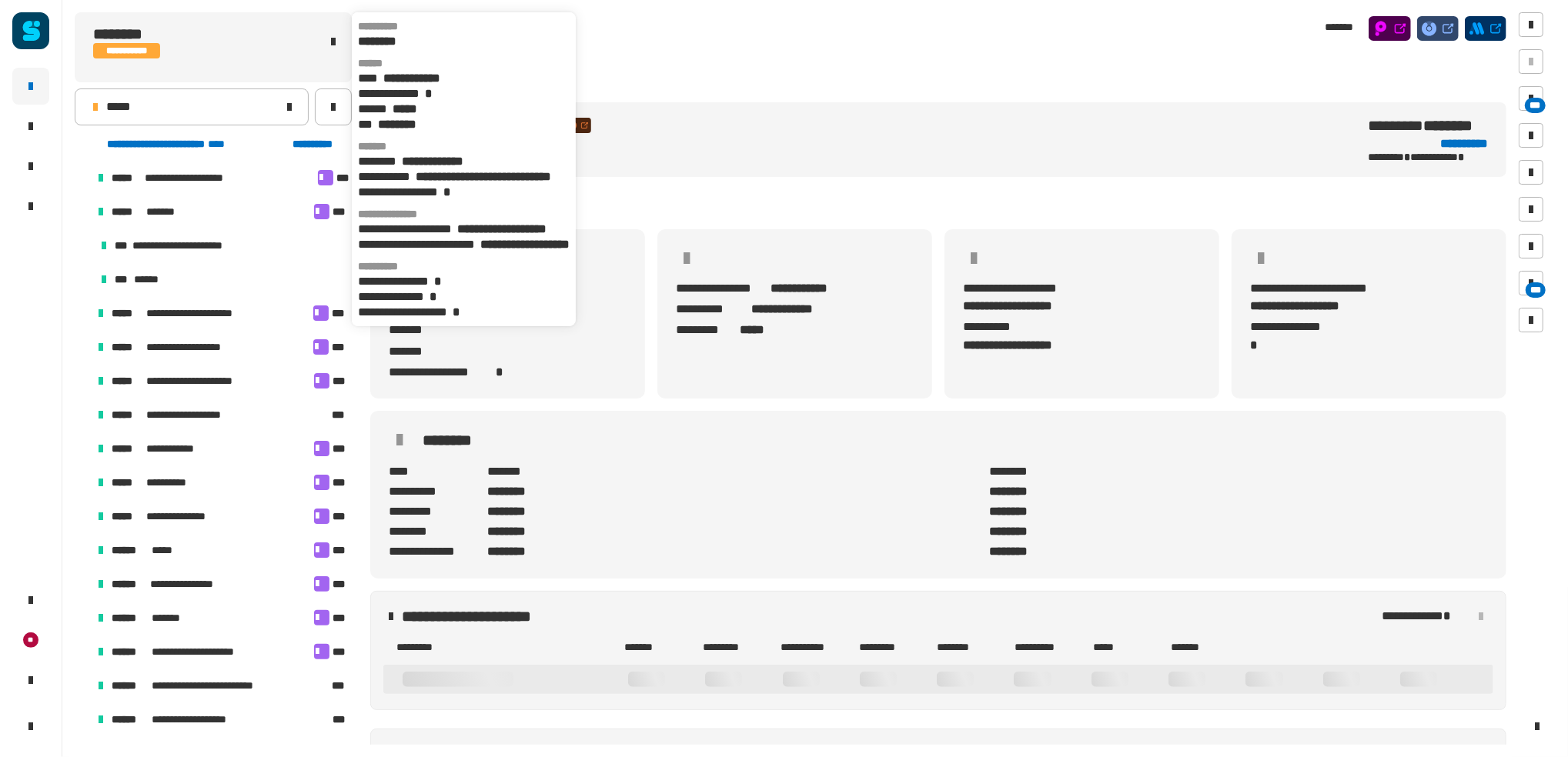 scroll, scrollTop: 5, scrollLeft: 9, axis: both 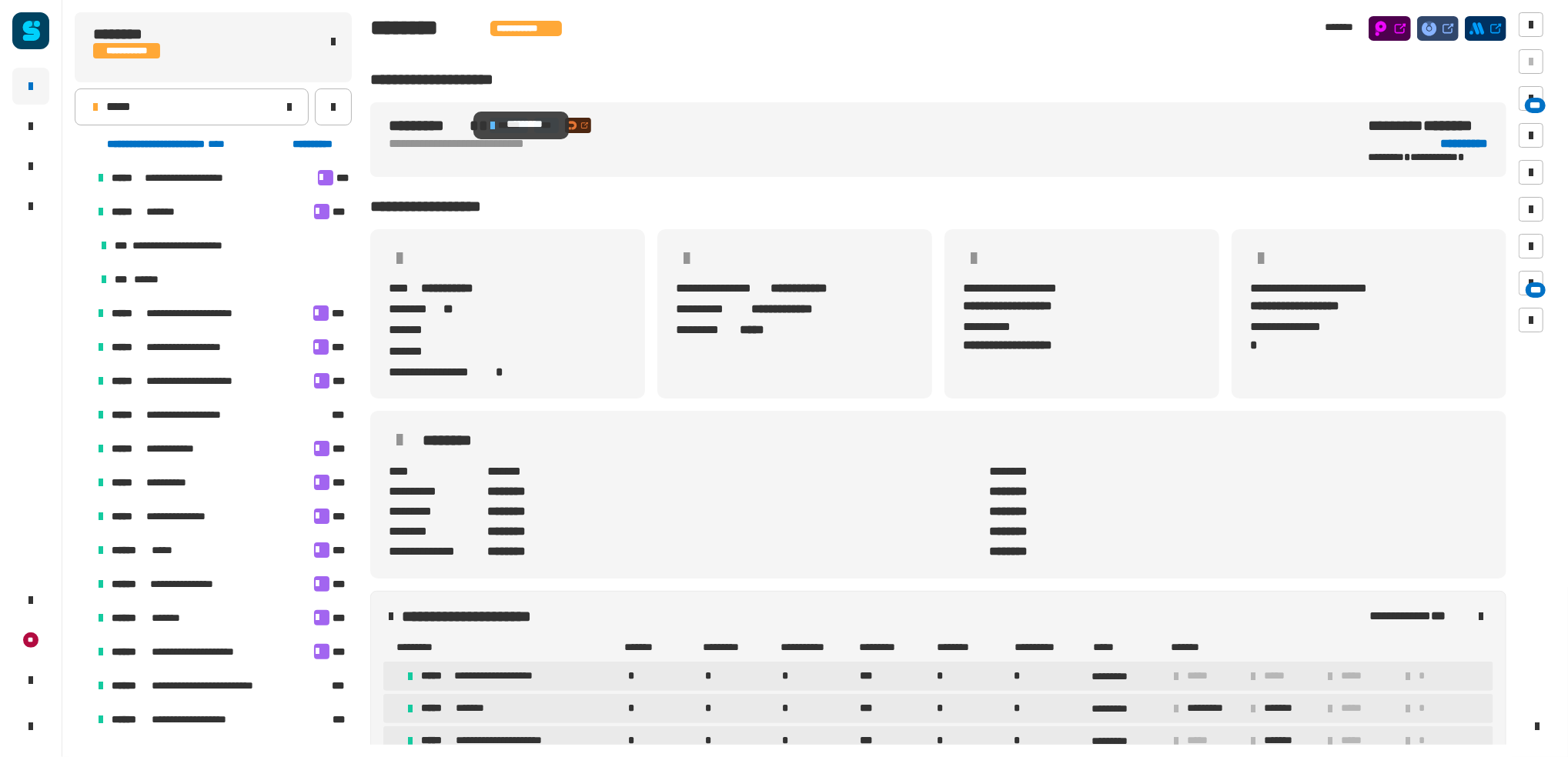 click at bounding box center [493, 125] 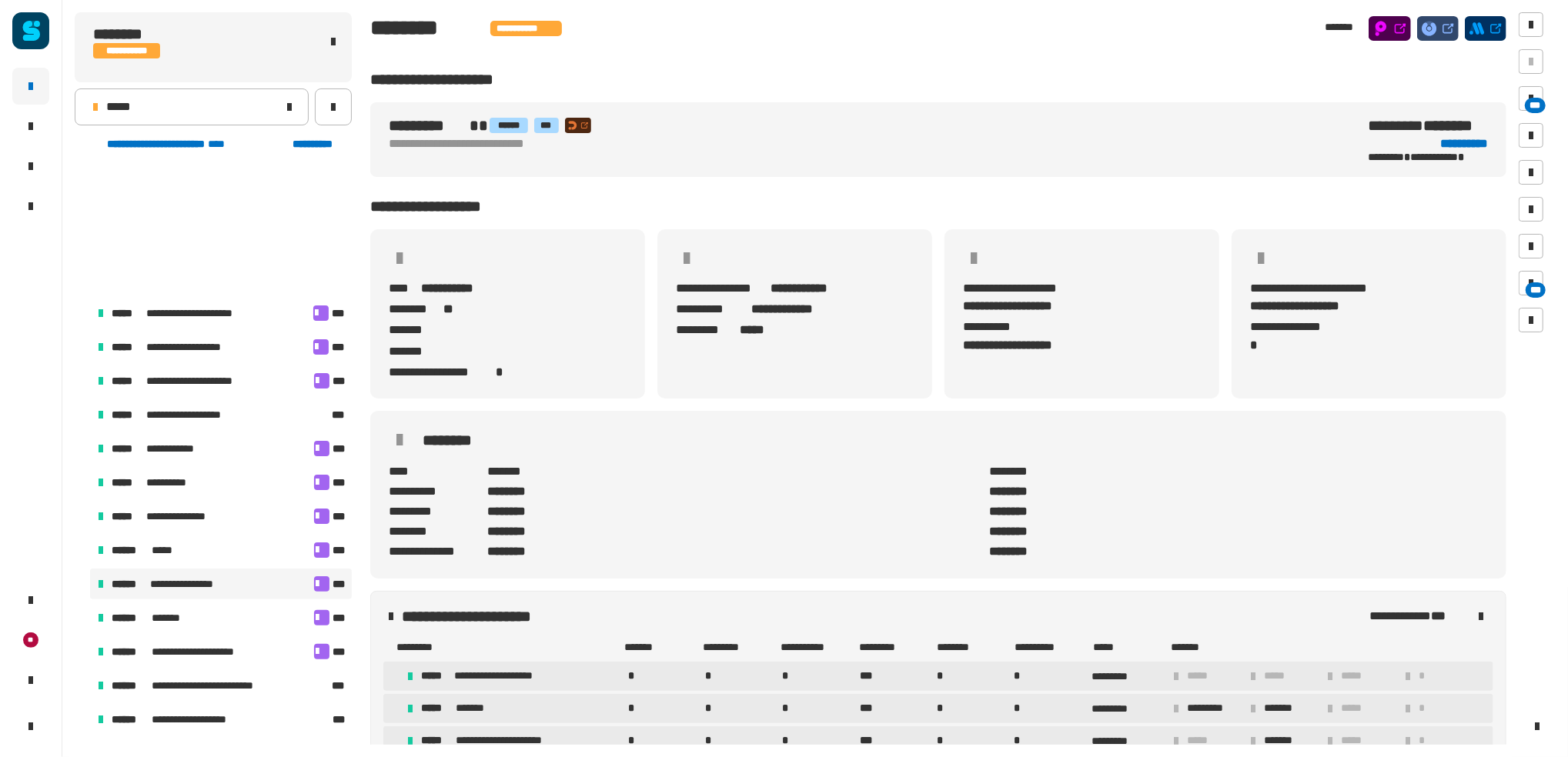 scroll, scrollTop: 160, scrollLeft: 0, axis: vertical 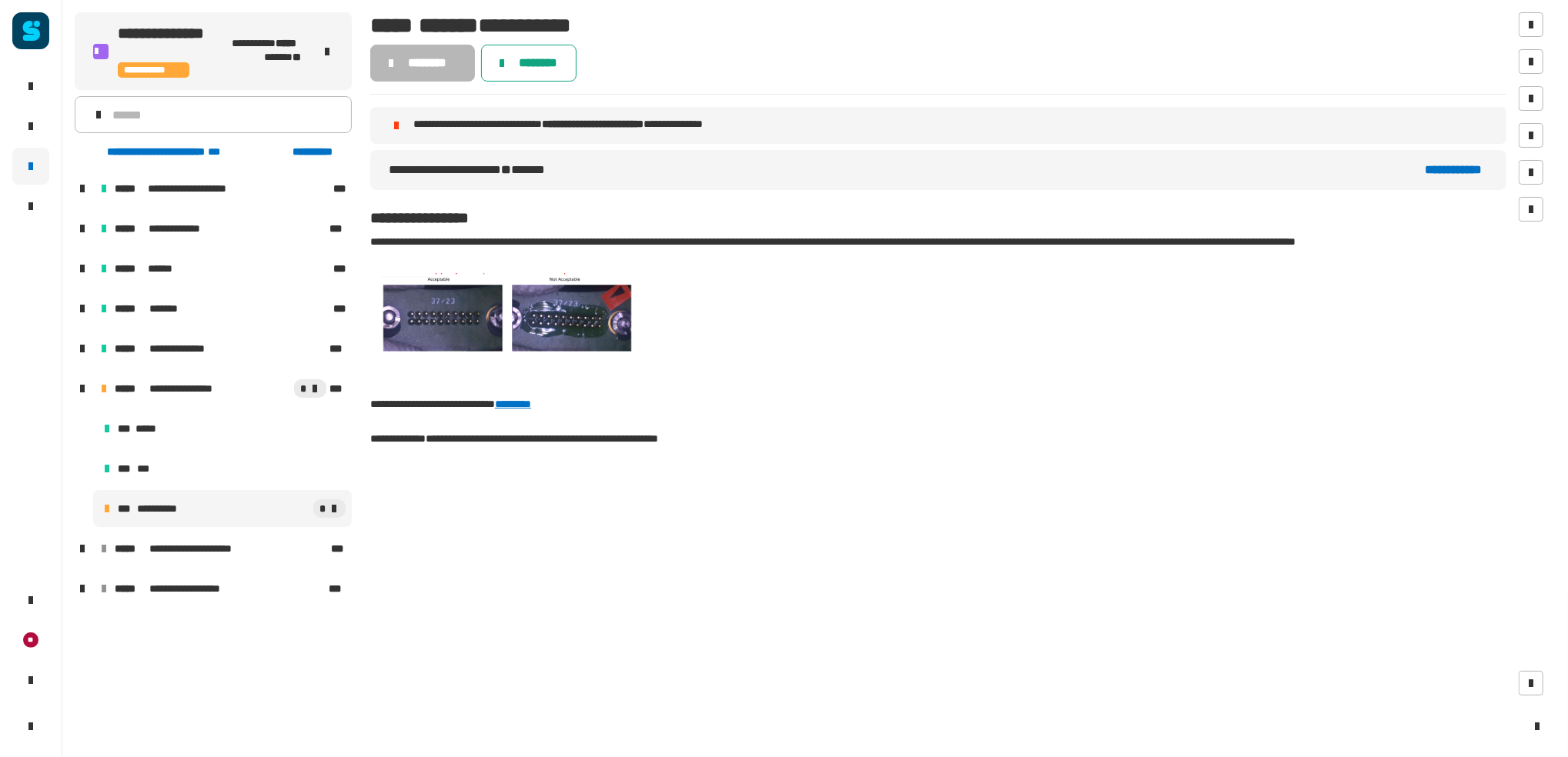 click on "********" 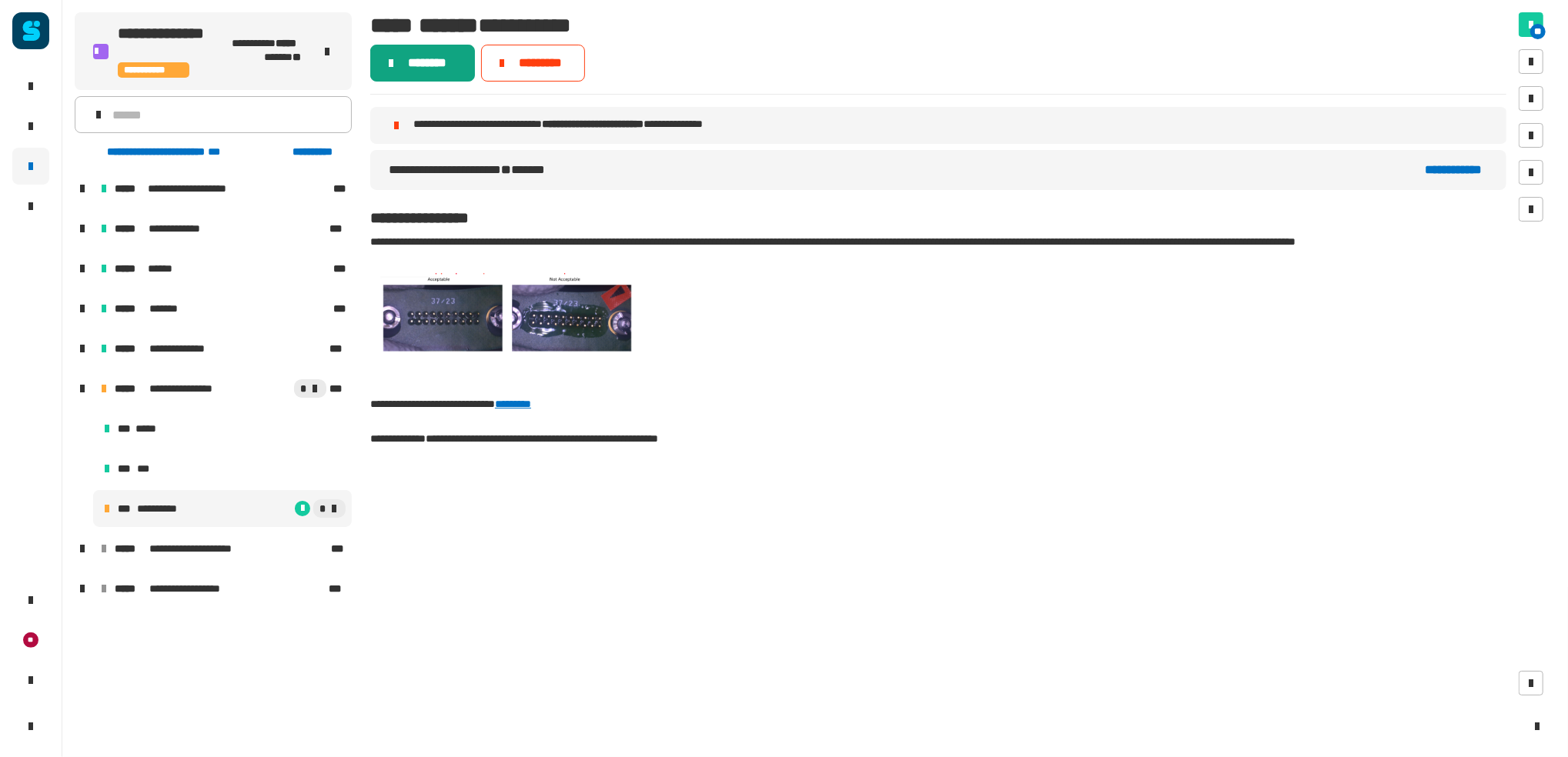 click on "********" 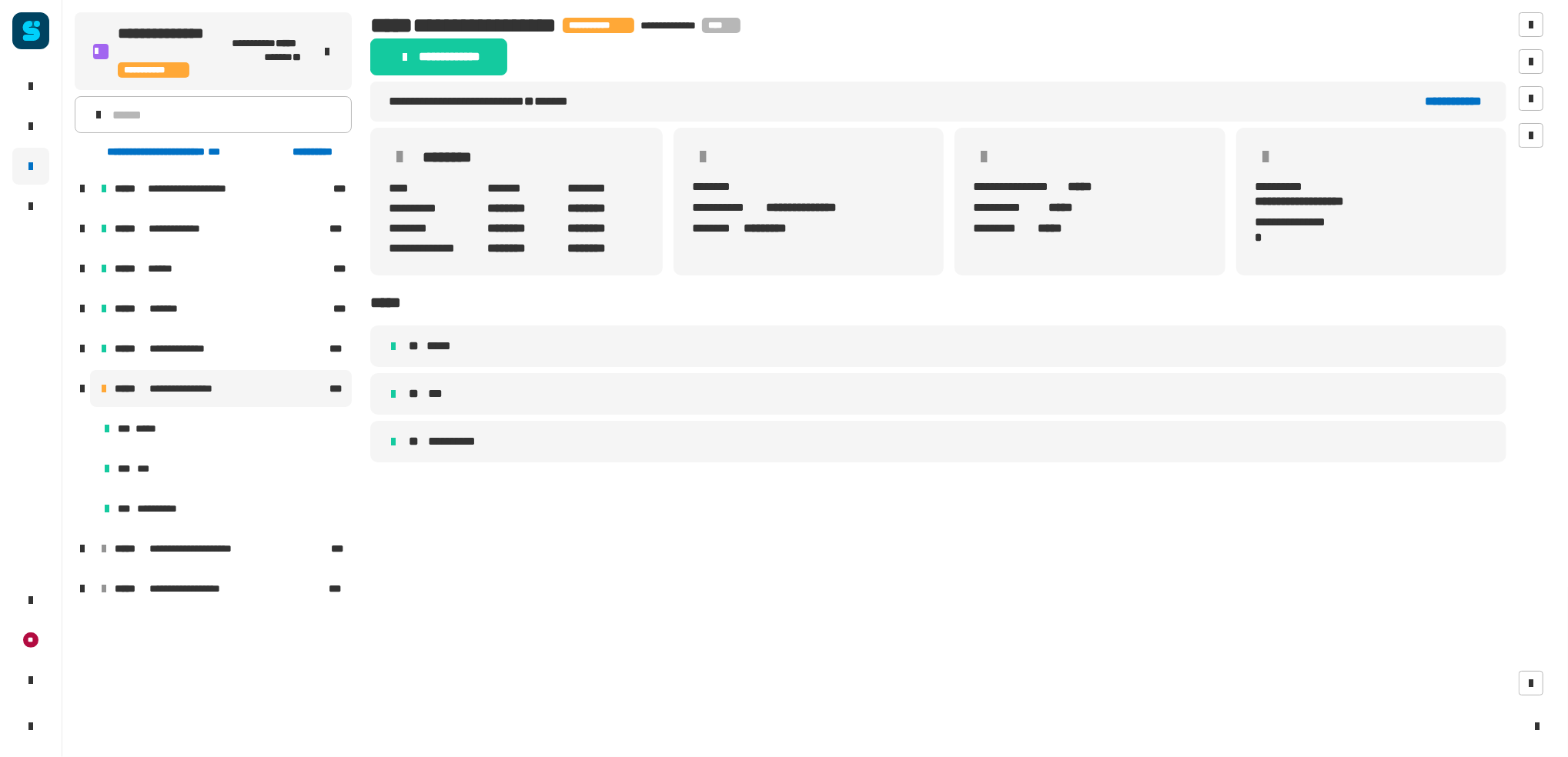 click on "******** ****" 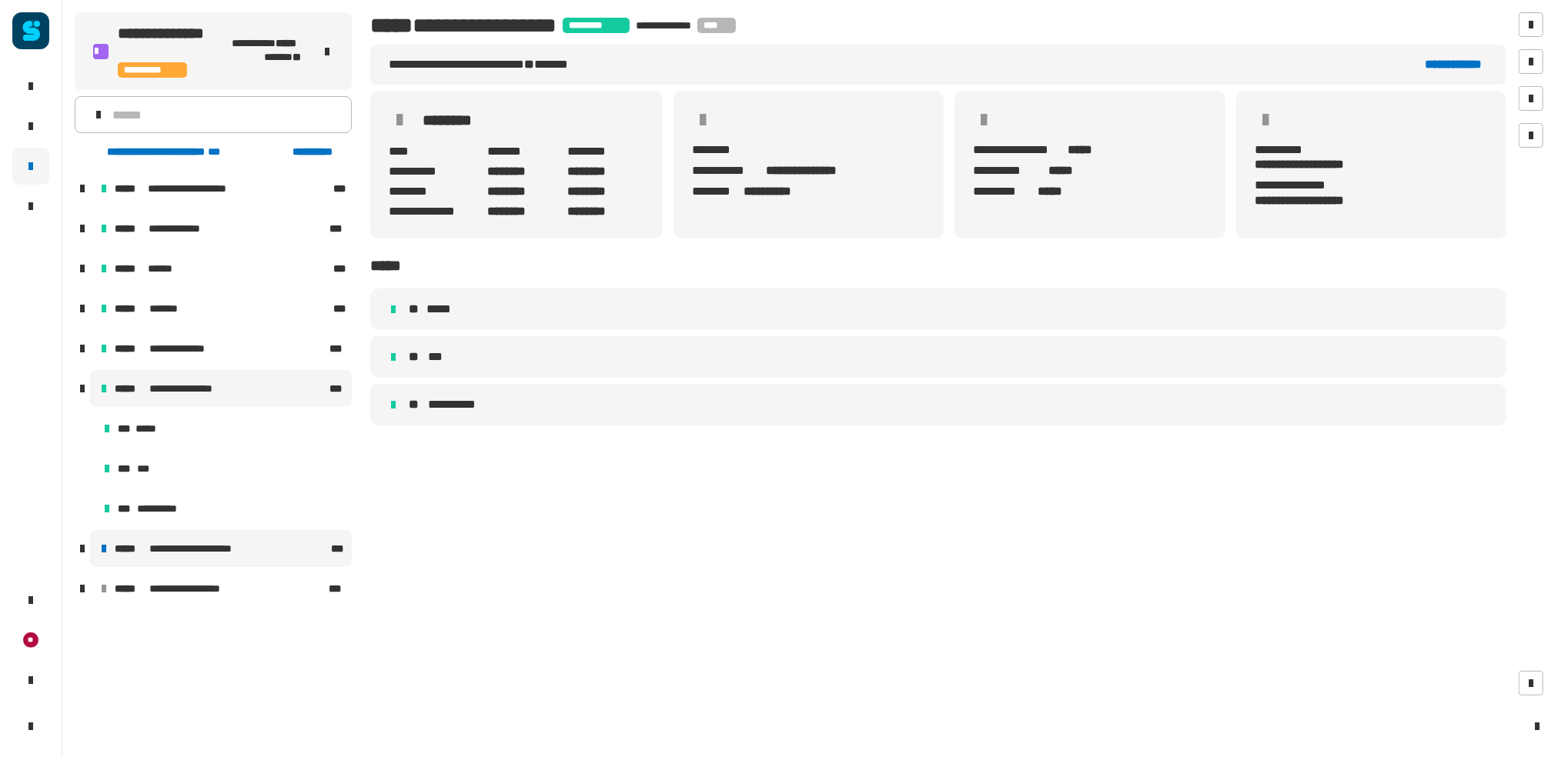 click on "**********" at bounding box center [201, 549] 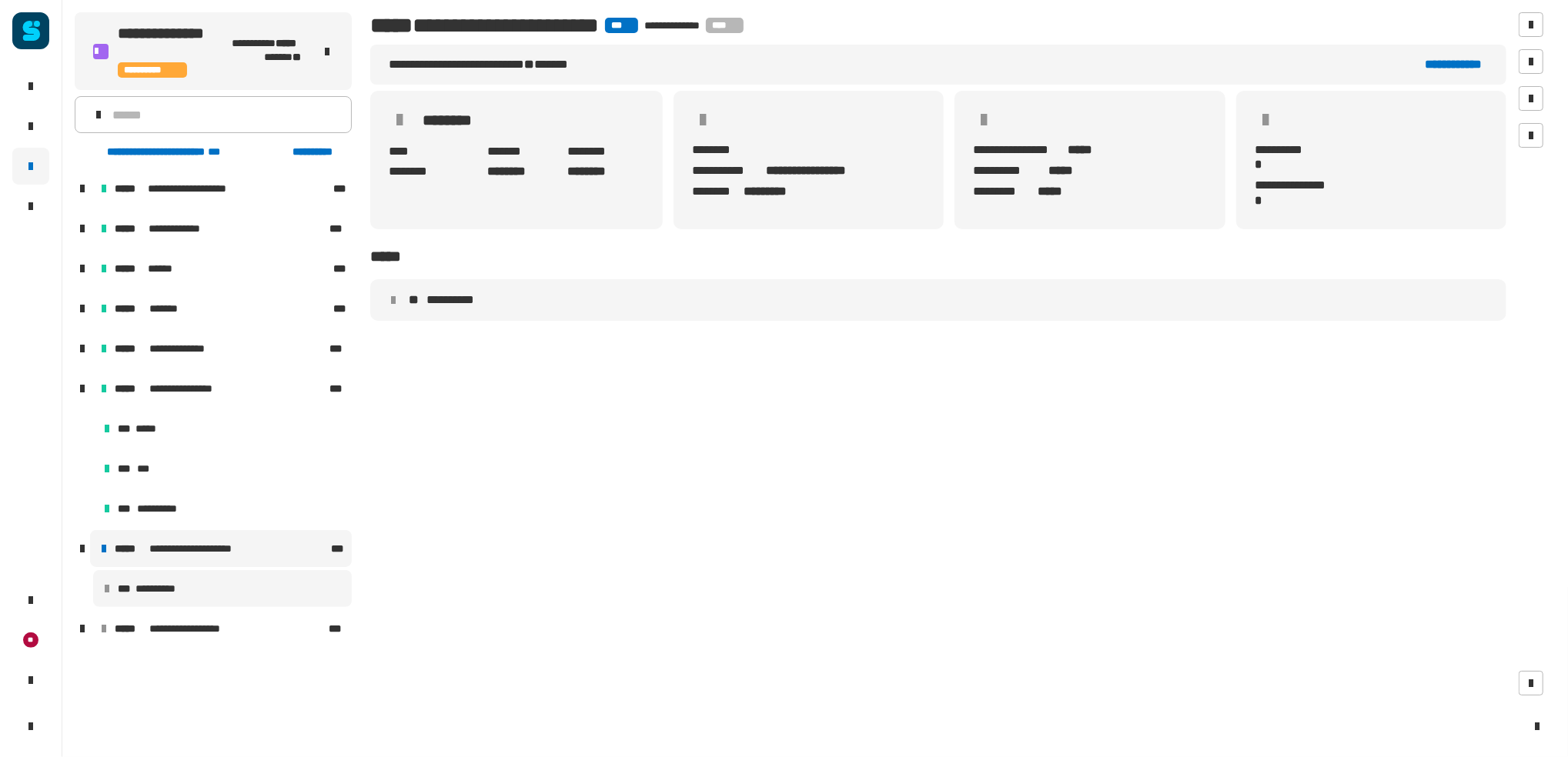 click on "**********" at bounding box center (222, 589) 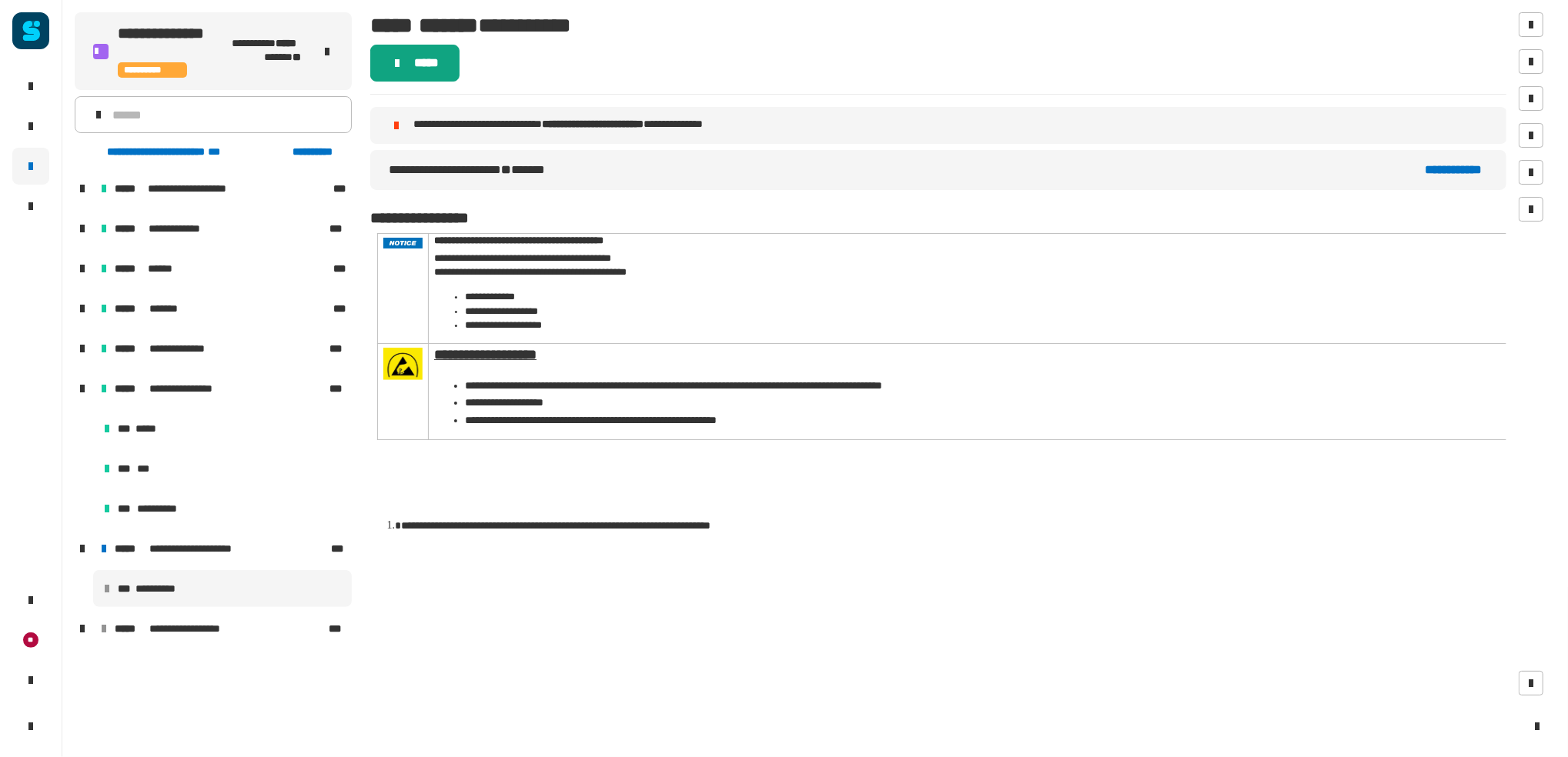 click on "*****" 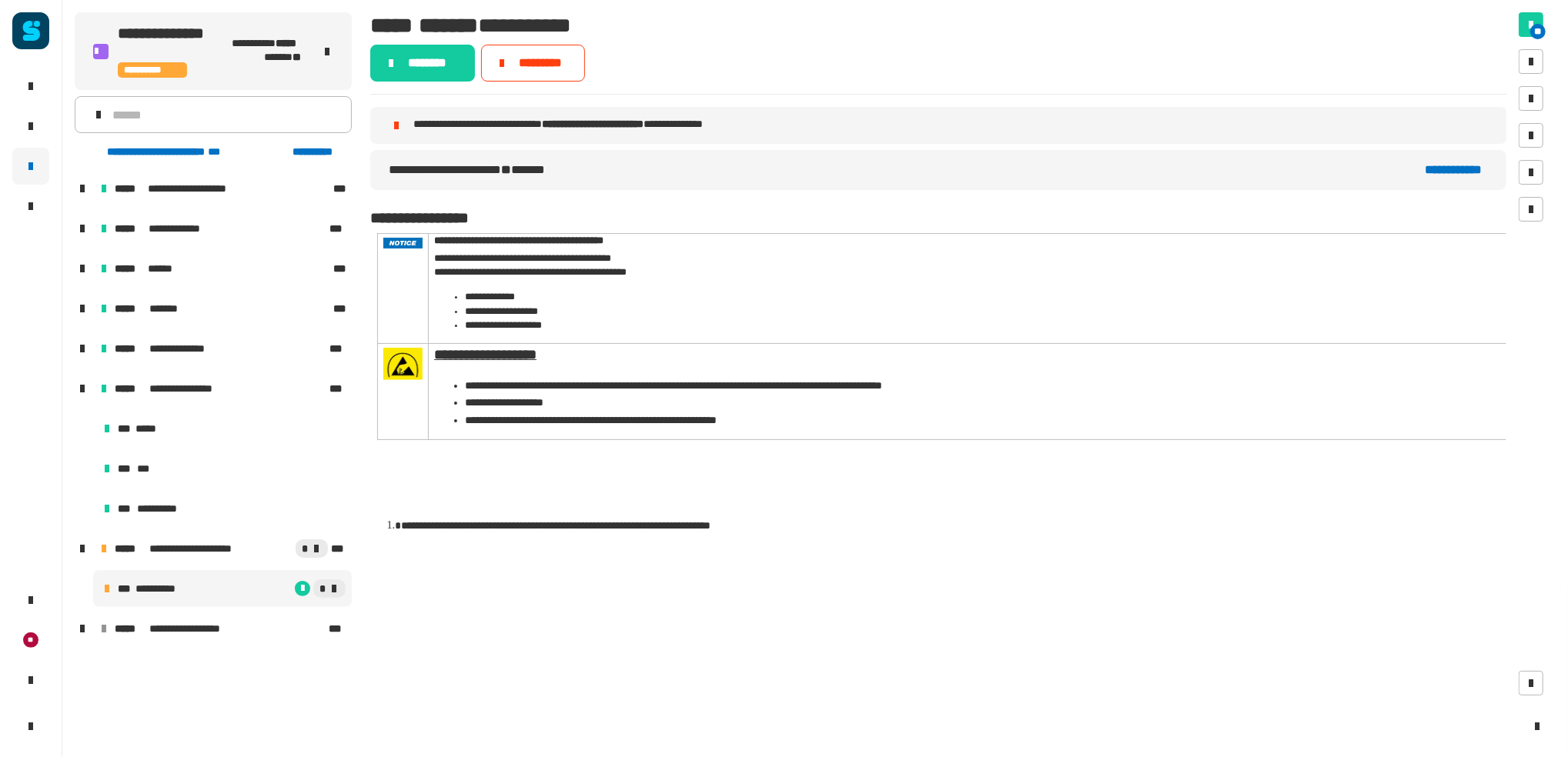 click on "********" 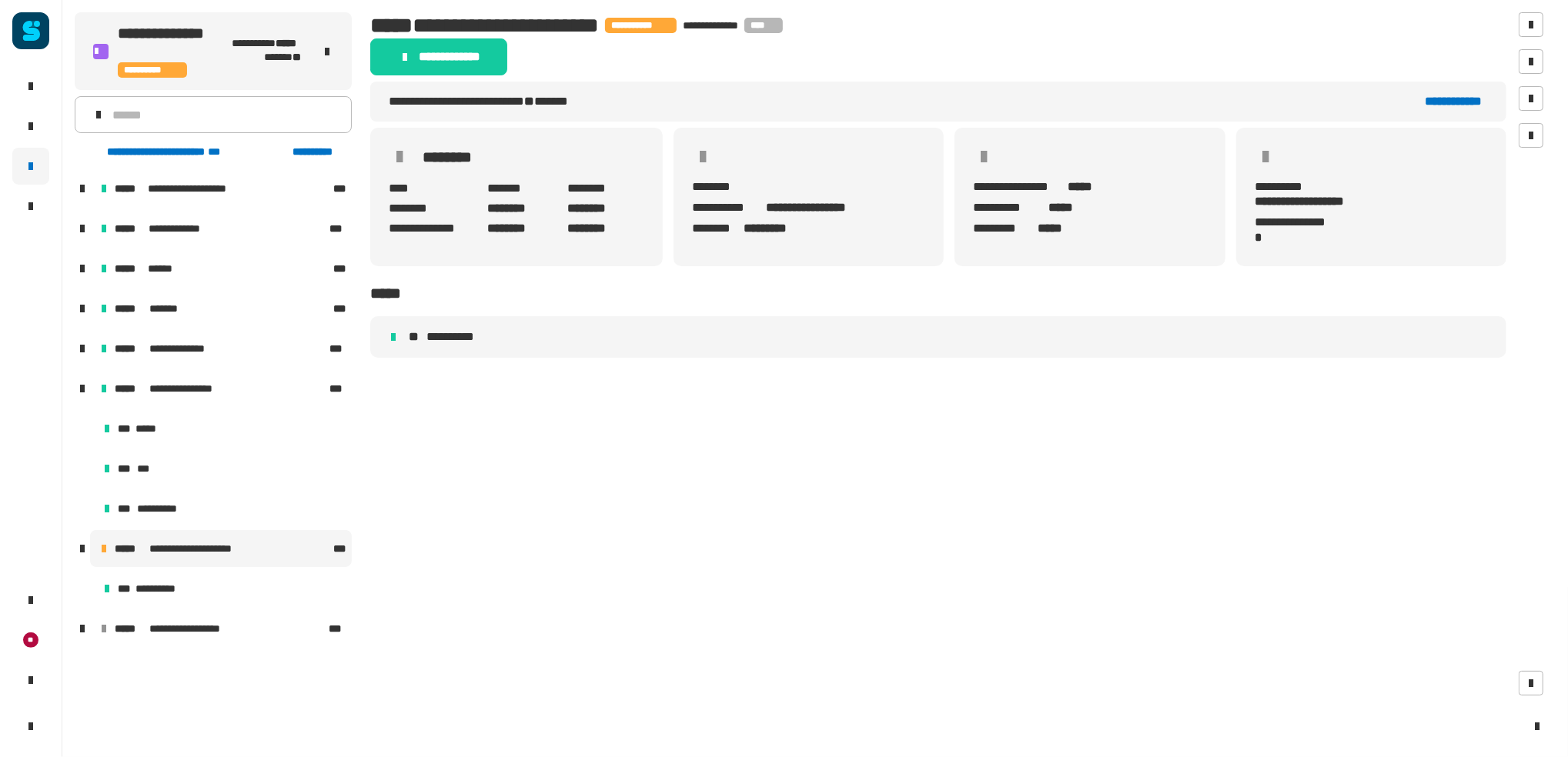 click on "******** ****" 